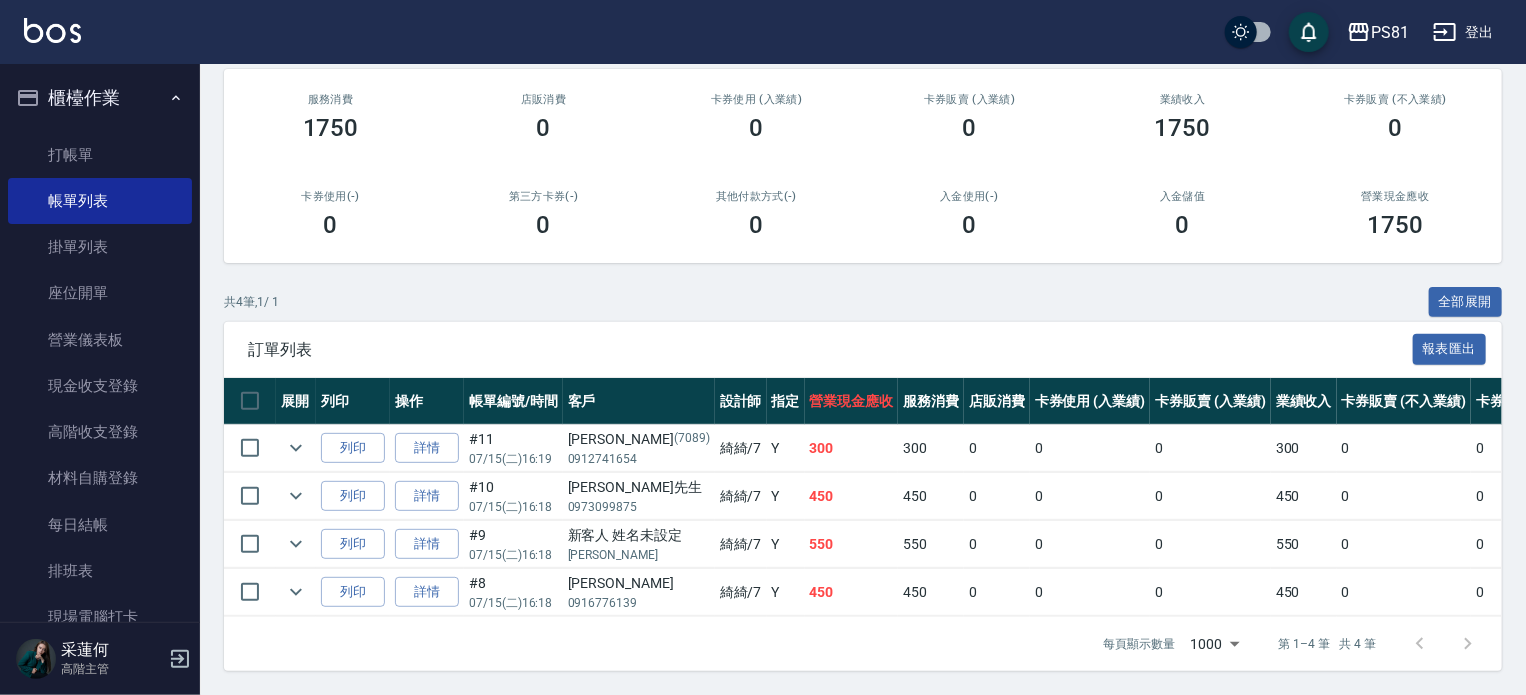 scroll, scrollTop: 0, scrollLeft: 0, axis: both 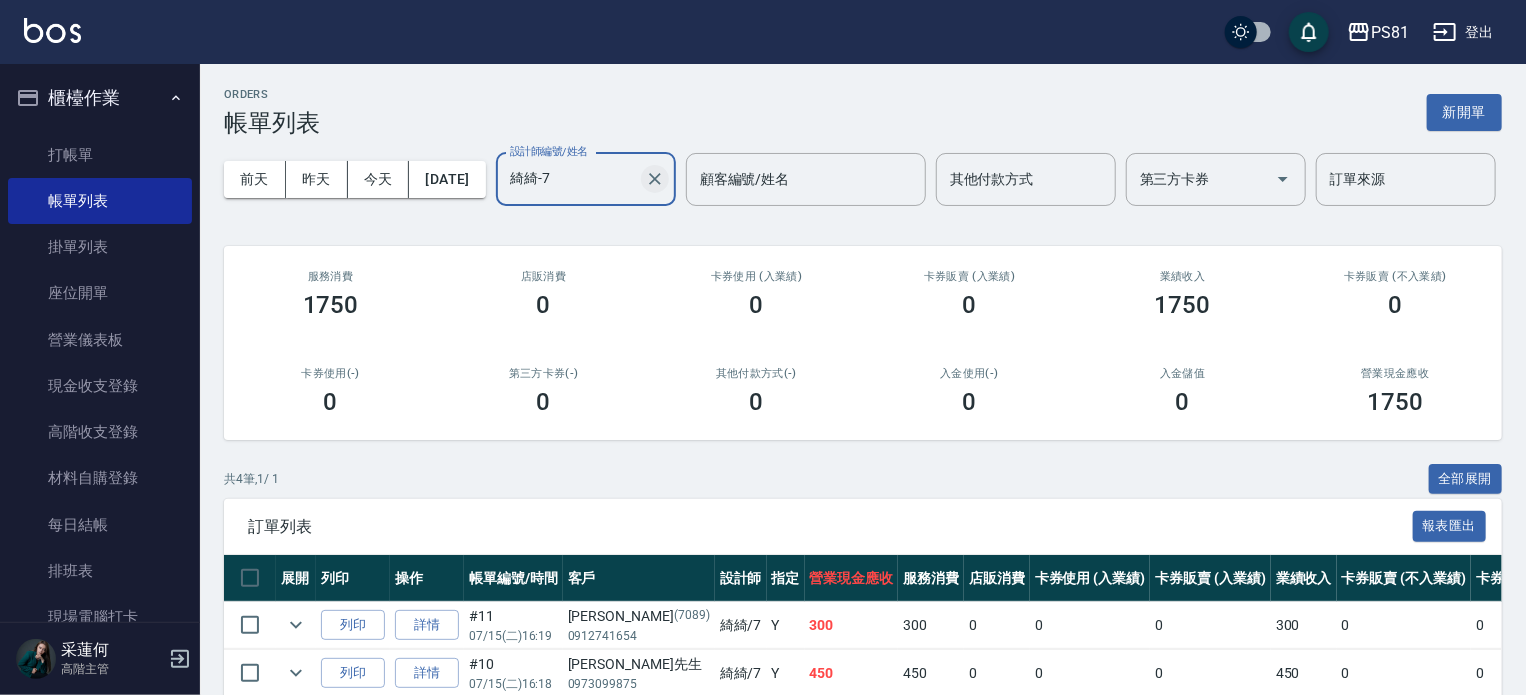 click 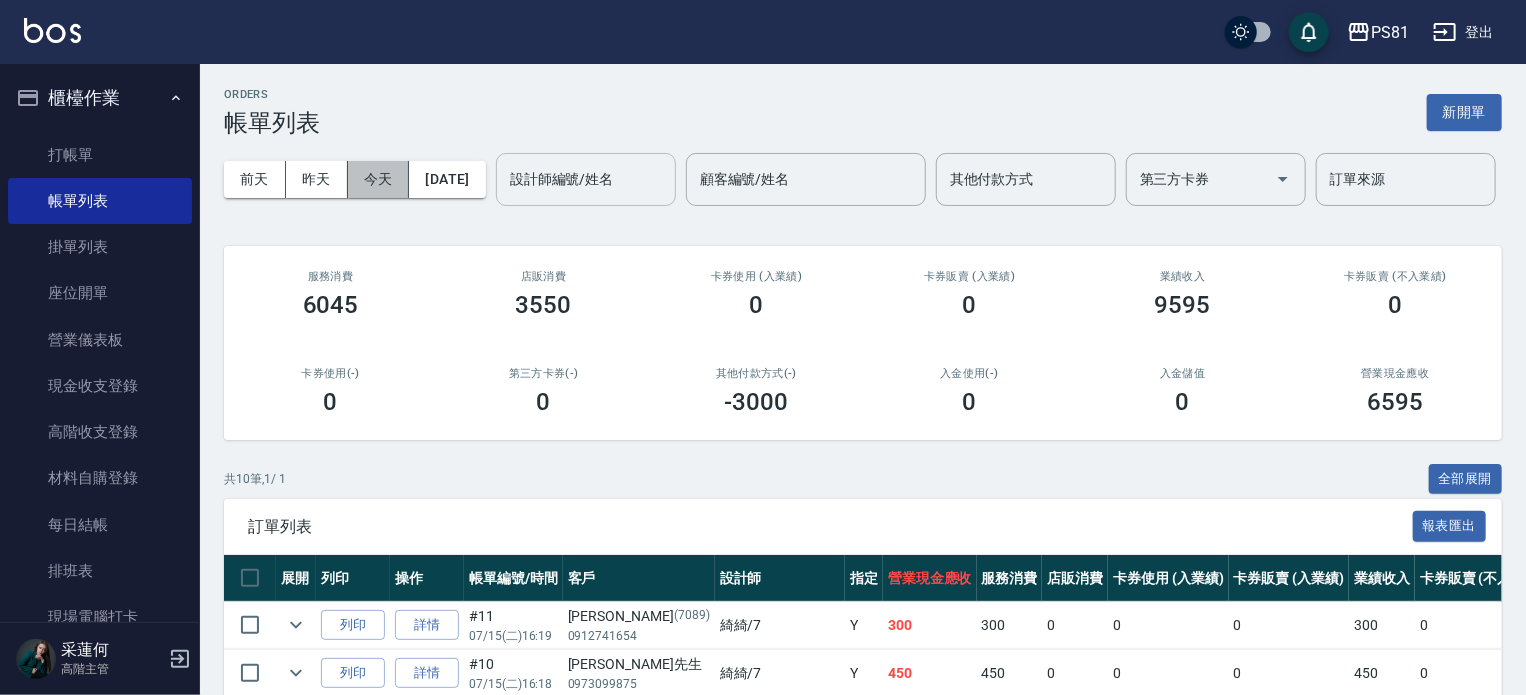 drag, startPoint x: 386, startPoint y: 181, endPoint x: 387, endPoint y: 207, distance: 26.019224 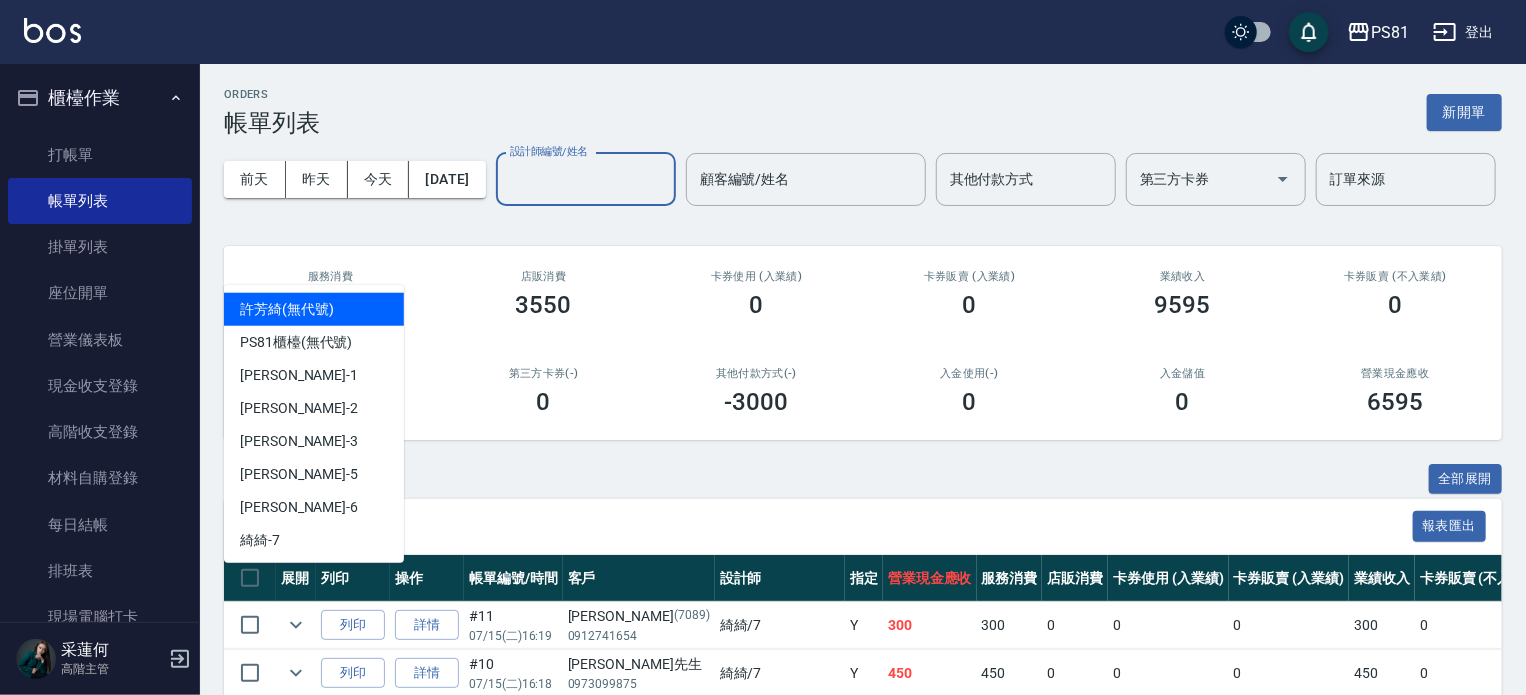 click on "設計師編號/姓名" at bounding box center [586, 179] 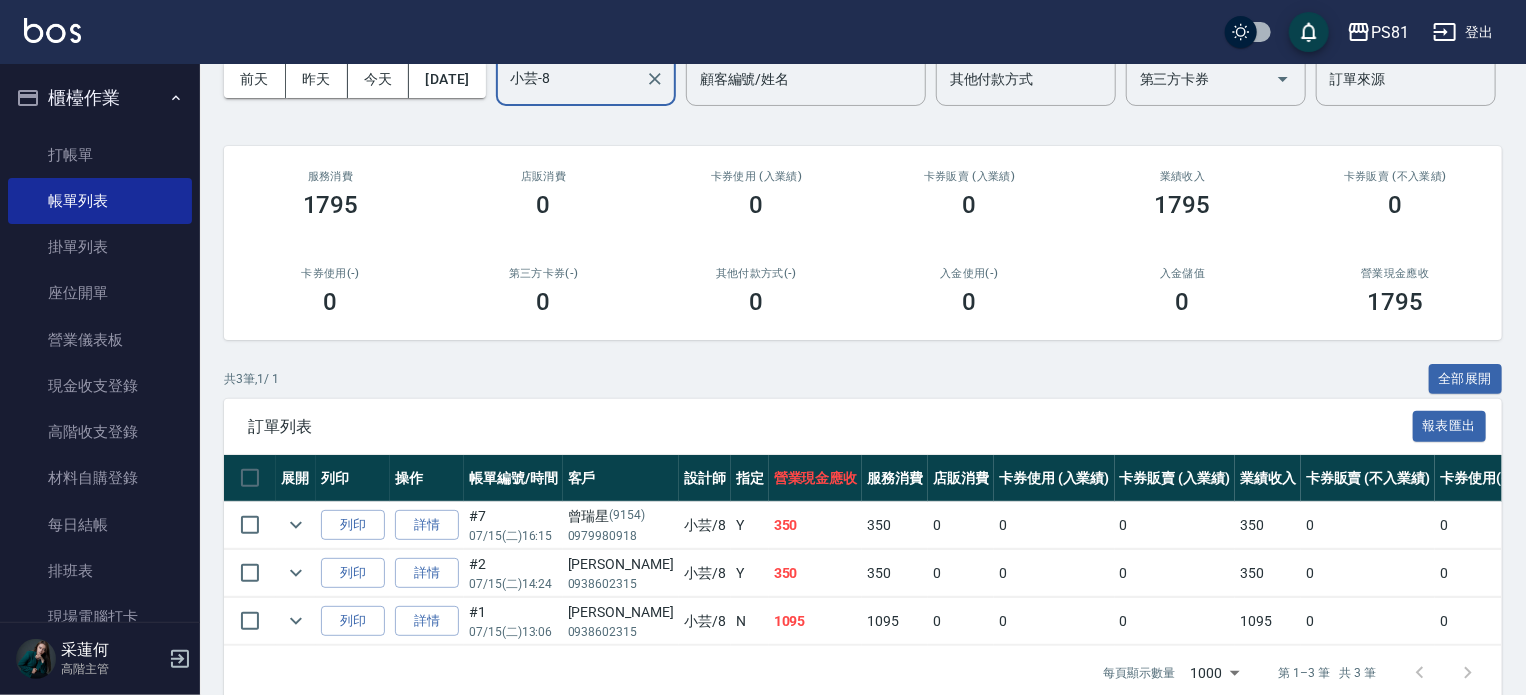 scroll, scrollTop: 205, scrollLeft: 0, axis: vertical 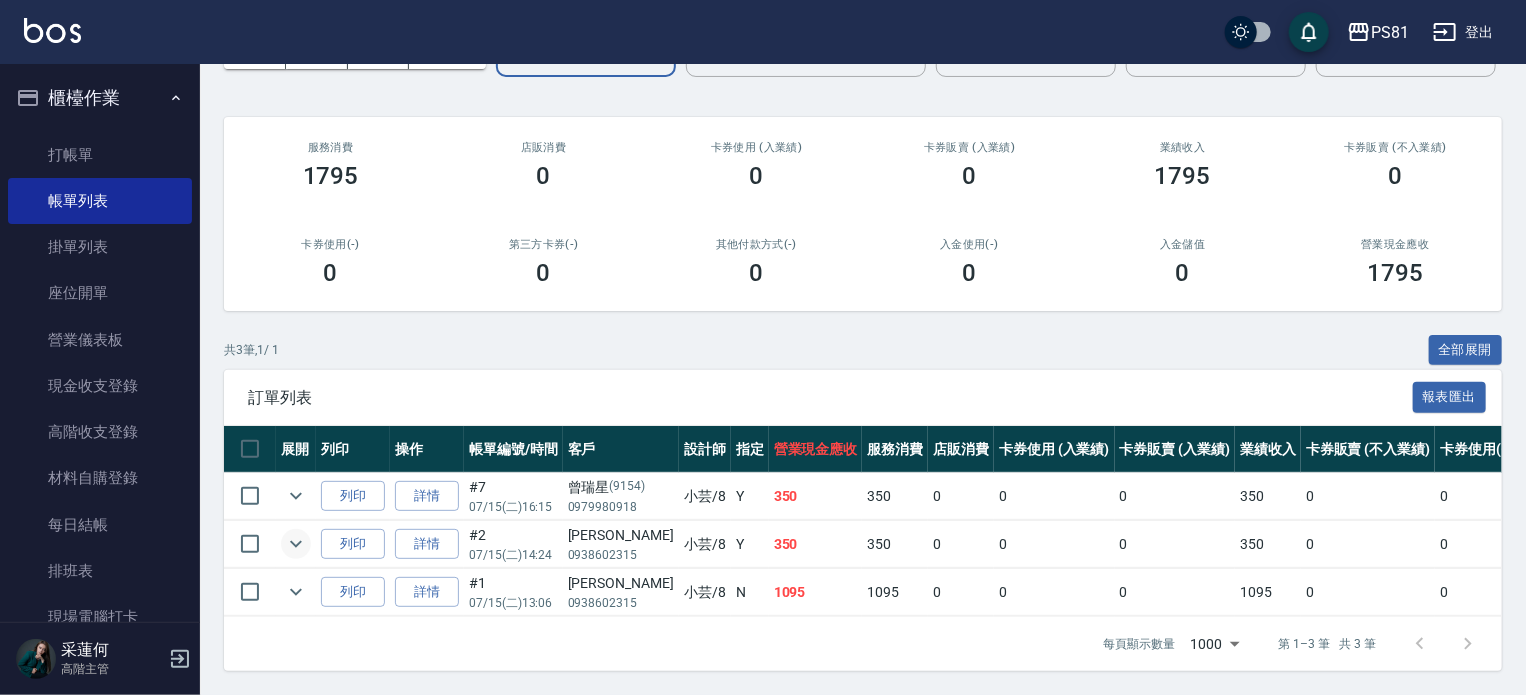 type on "小芸-8" 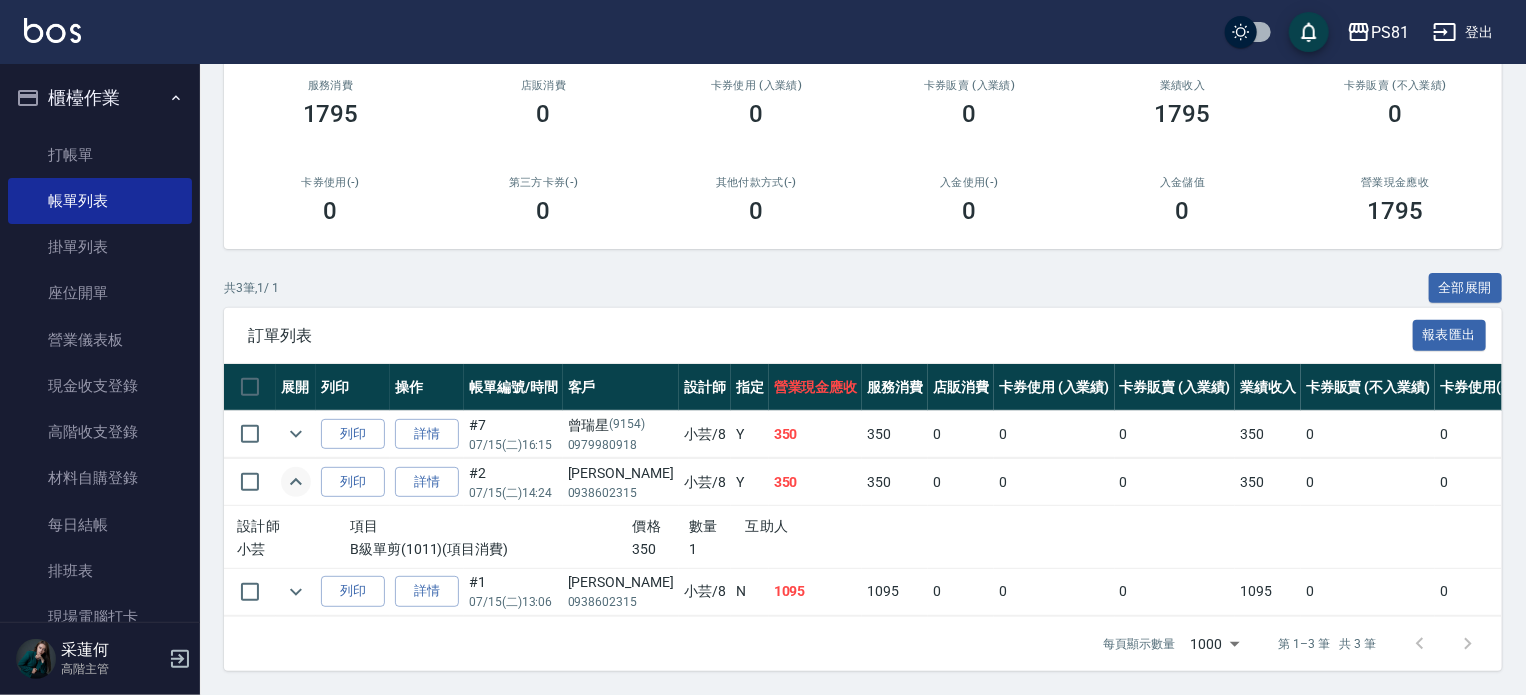 click 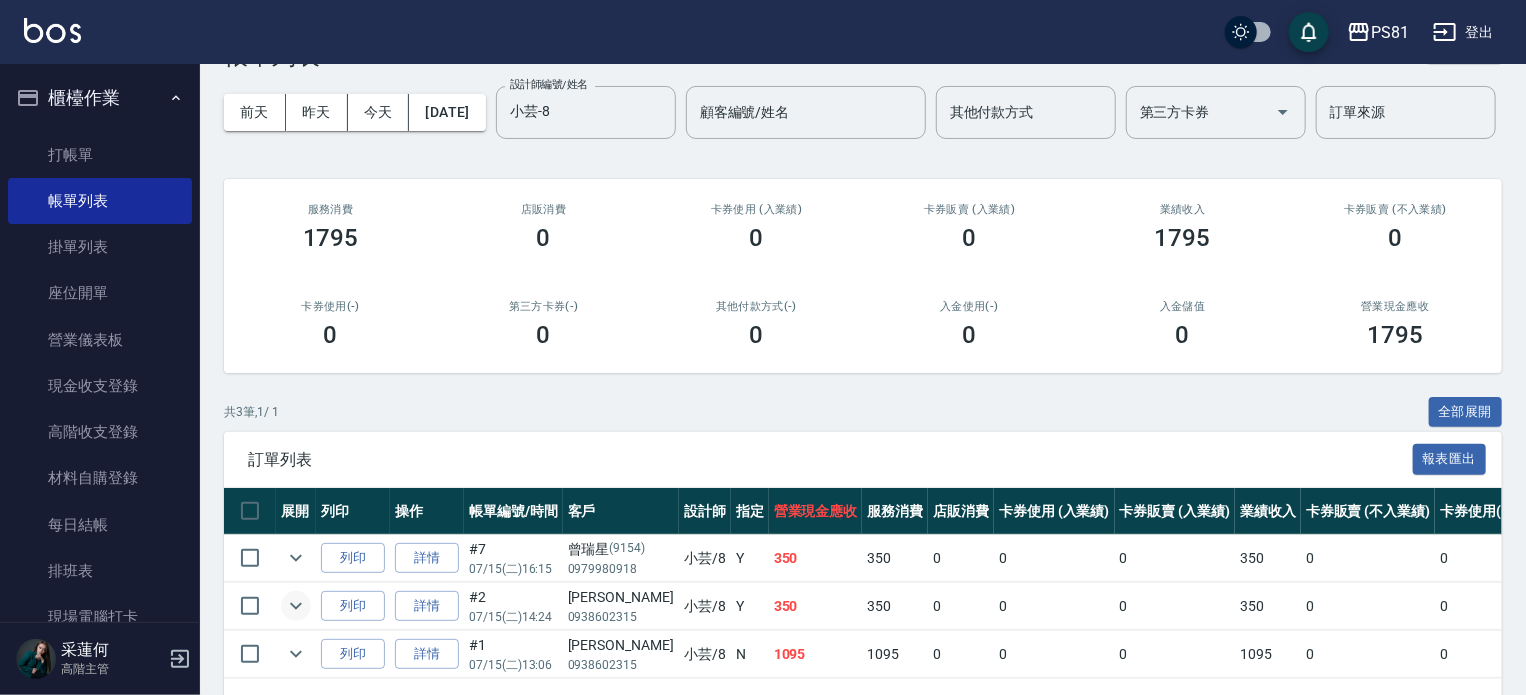 scroll, scrollTop: 100, scrollLeft: 0, axis: vertical 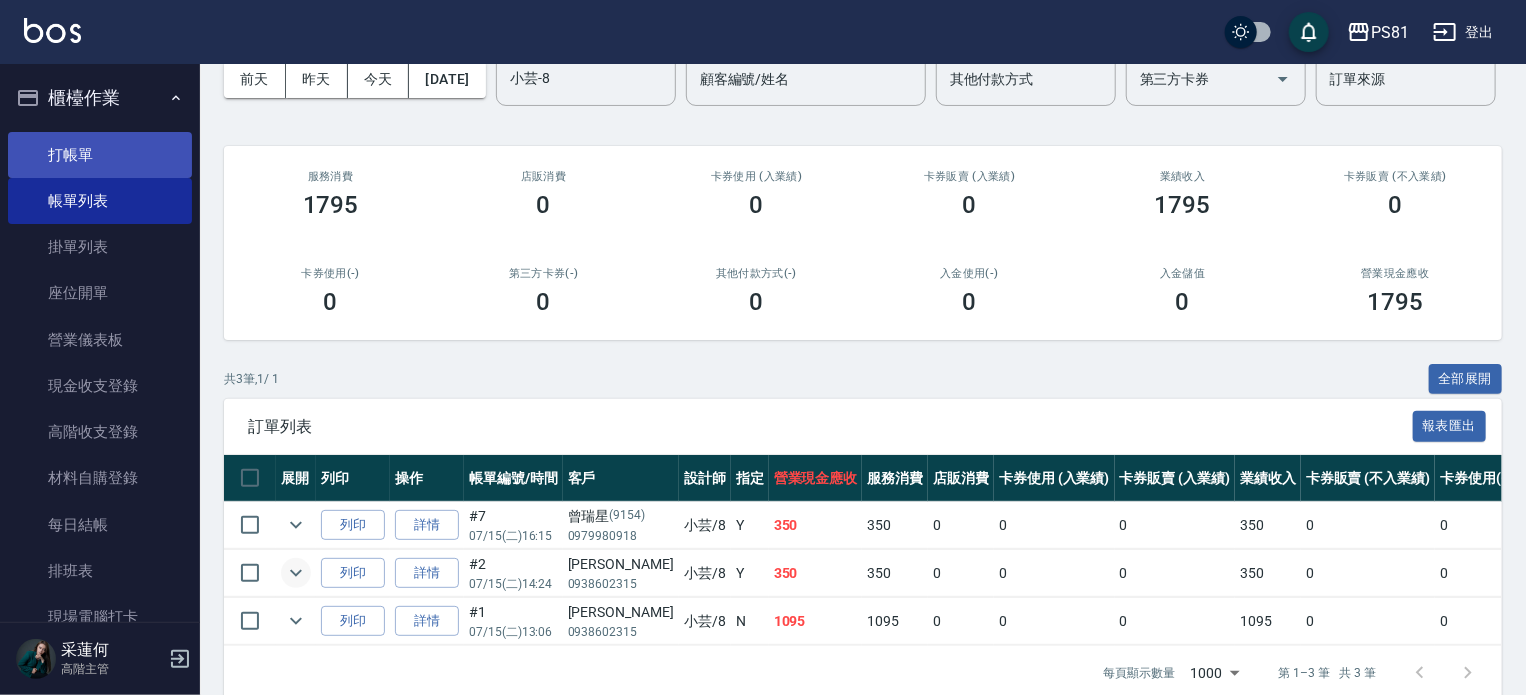 click on "打帳單" at bounding box center (100, 155) 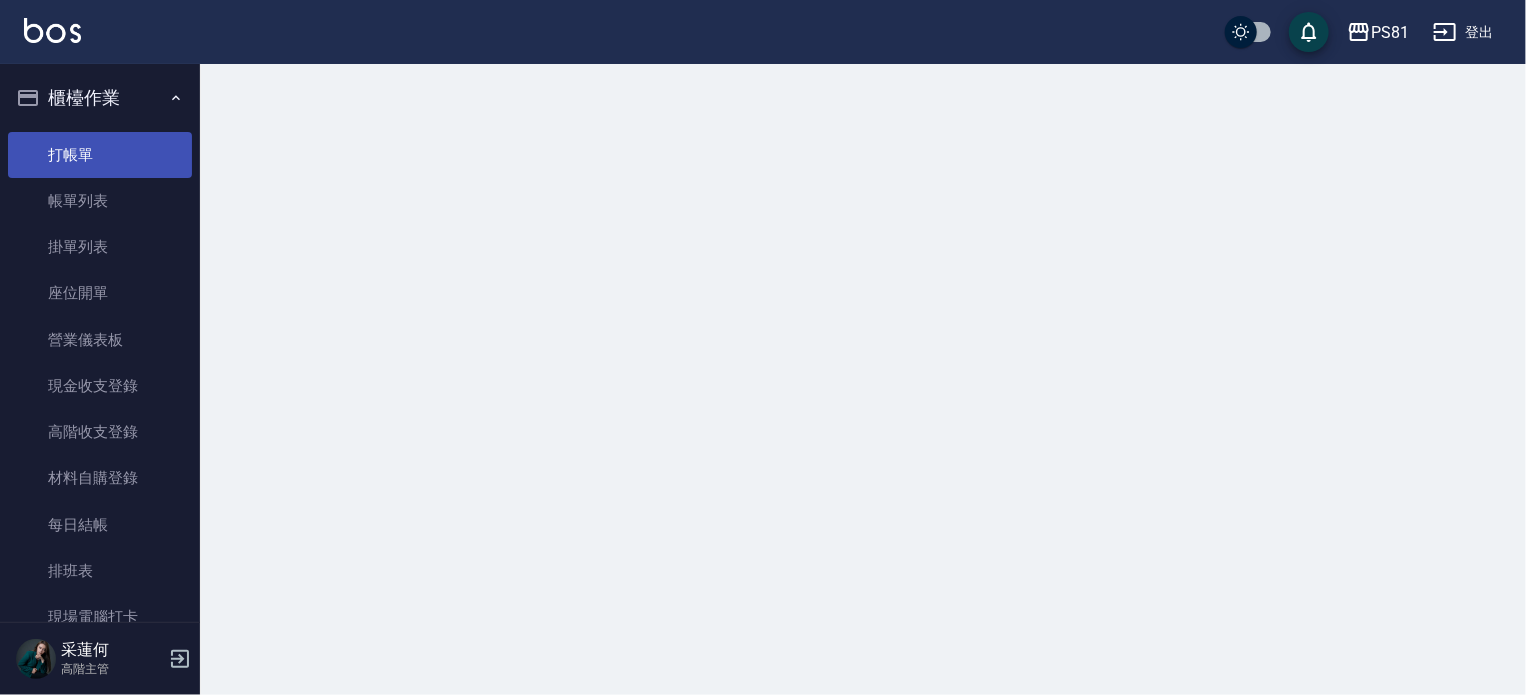 scroll, scrollTop: 0, scrollLeft: 0, axis: both 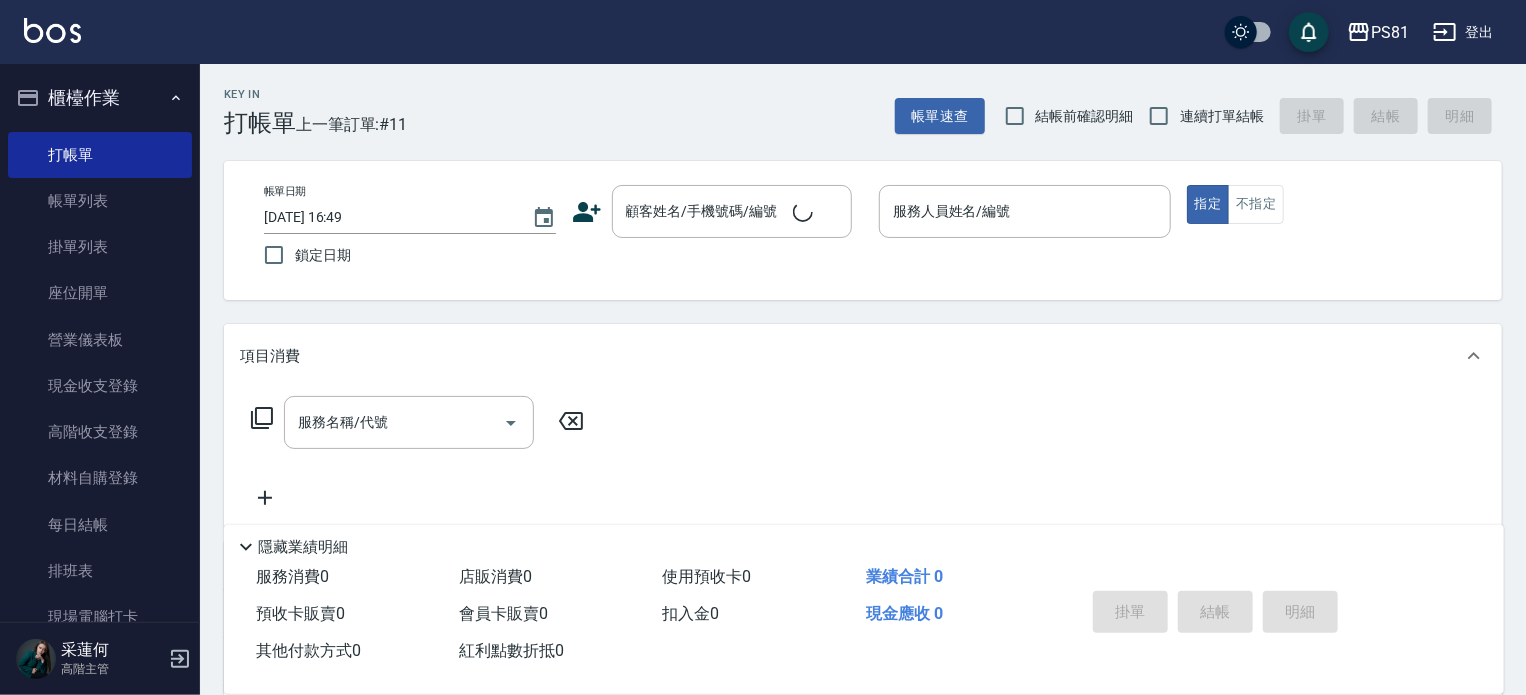 click on "Key In 打帳單 上一筆訂單:#11 帳單速查 結帳前確認明細 連續打單結帳 掛單 結帳 明細" at bounding box center [851, 100] 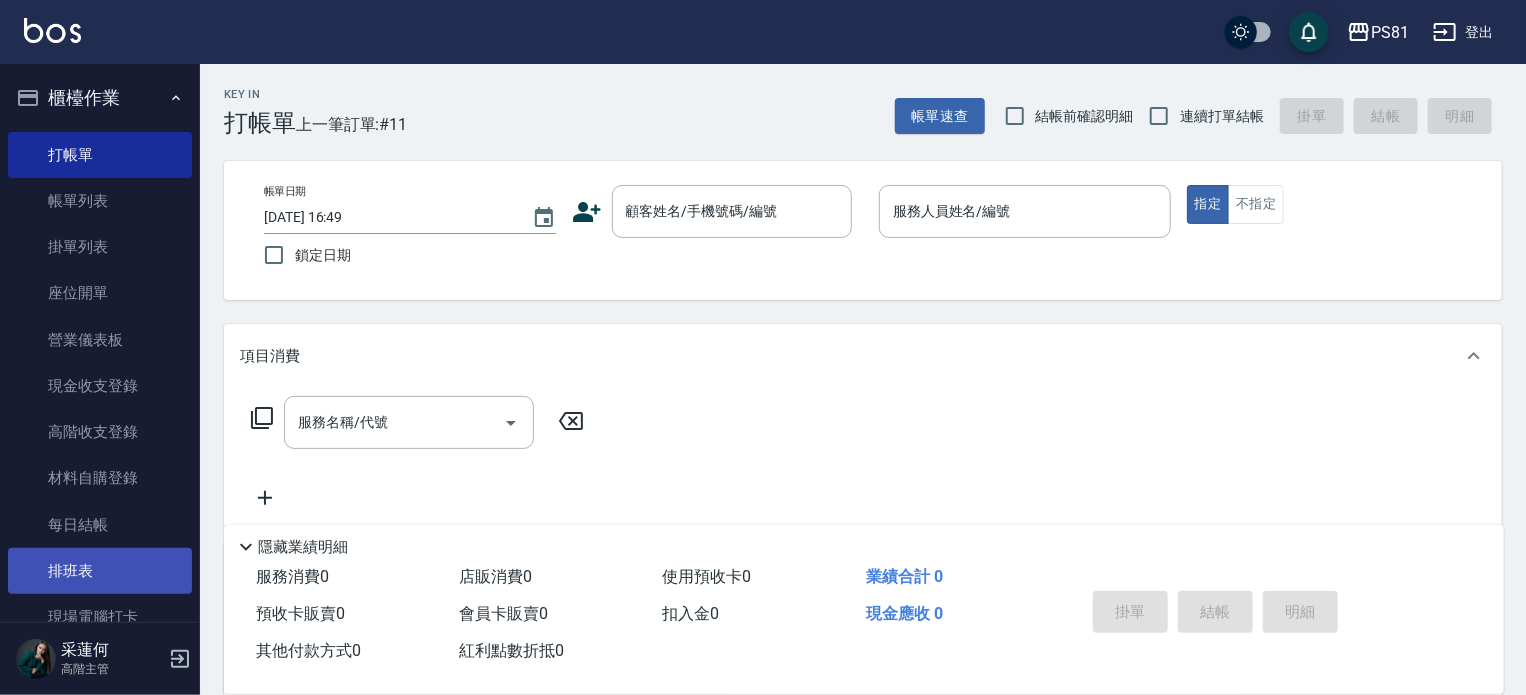 click on "排班表" at bounding box center (100, 571) 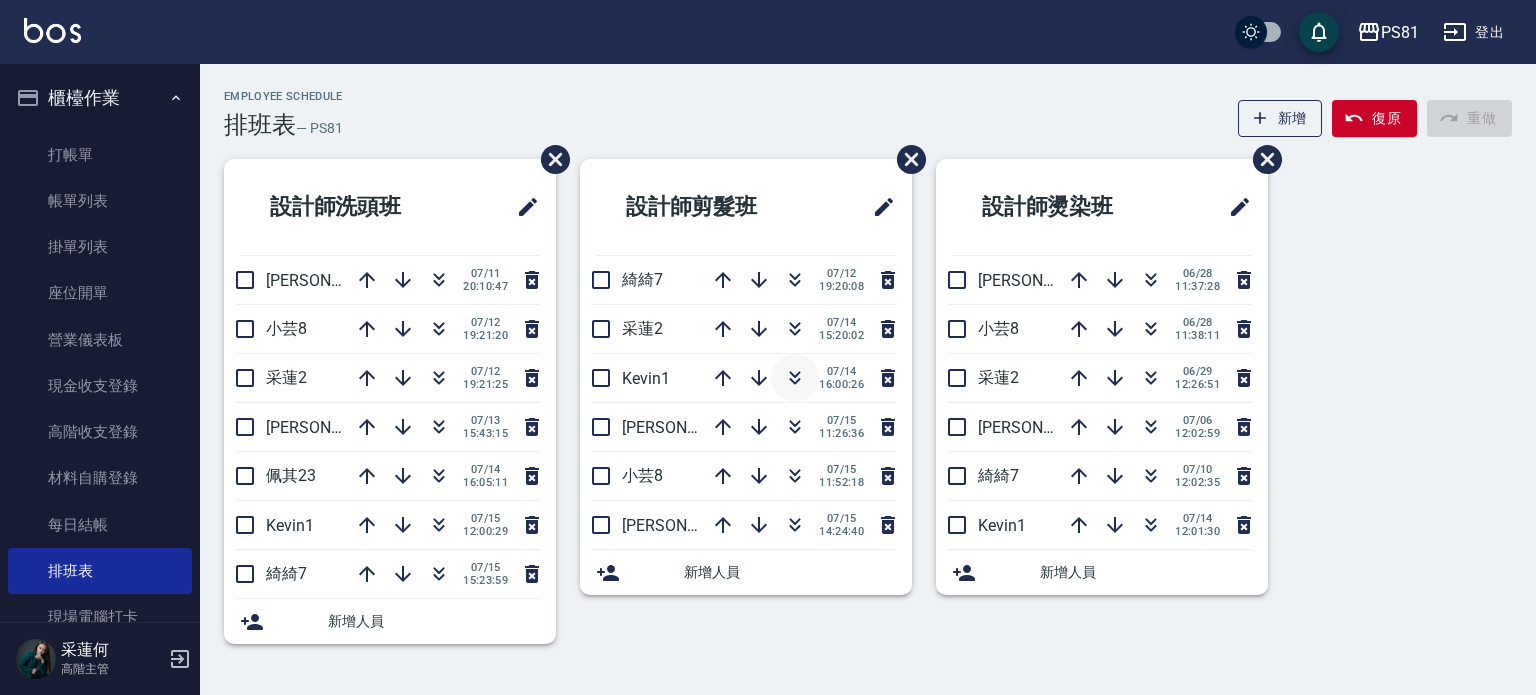 click 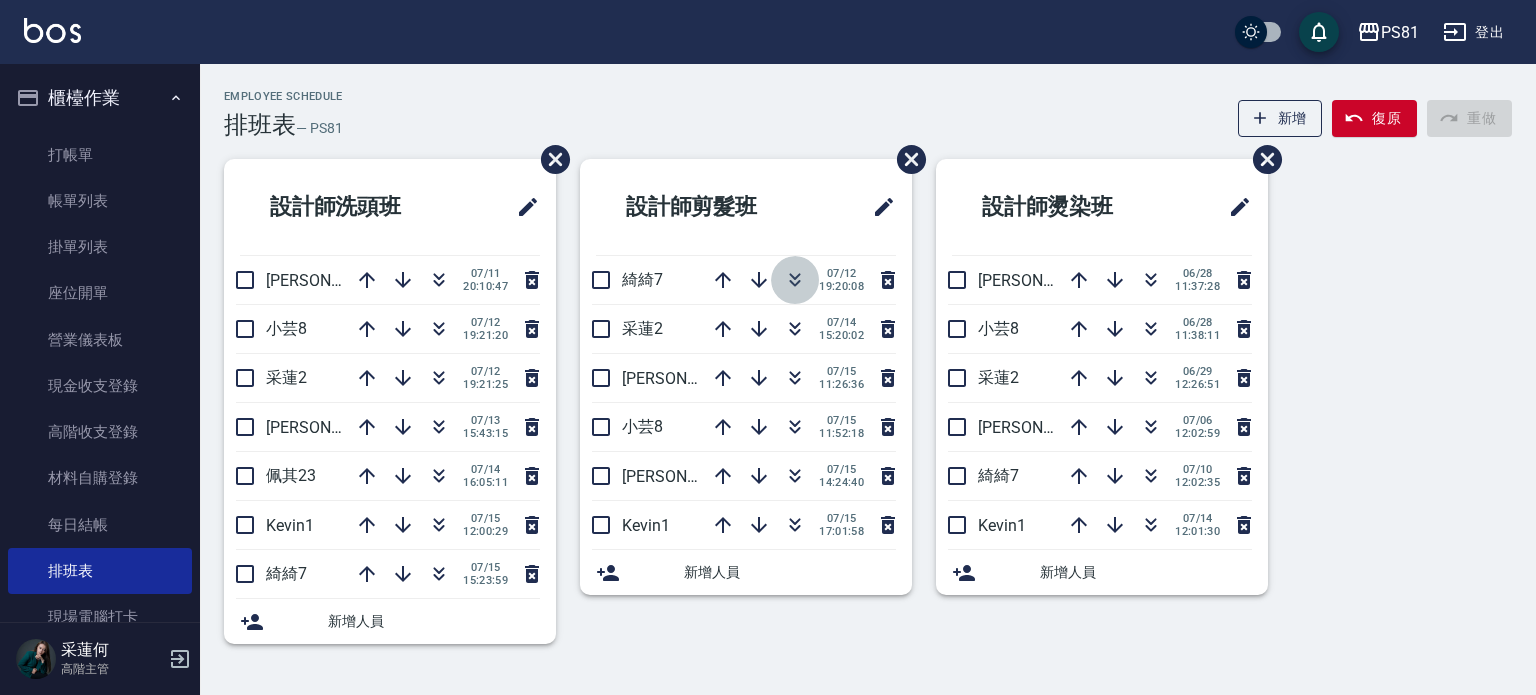 click 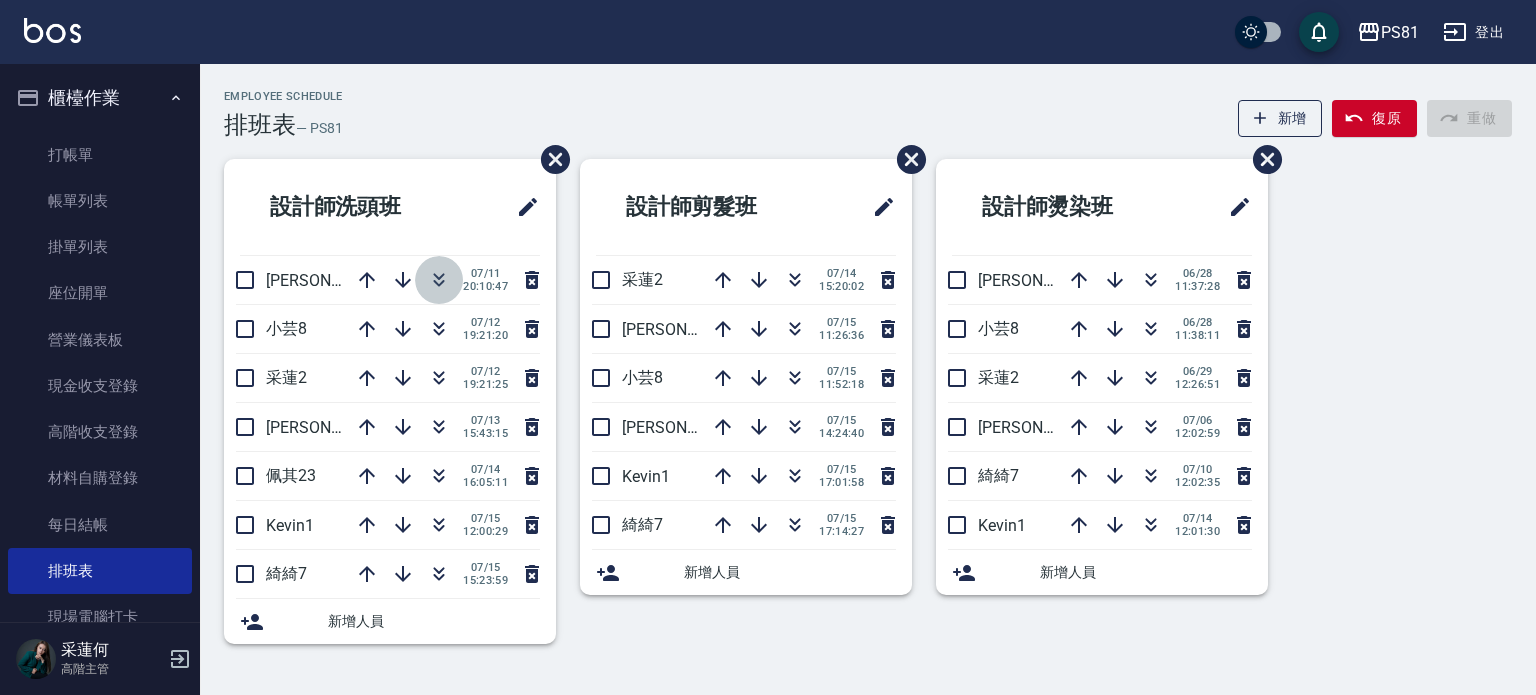 click 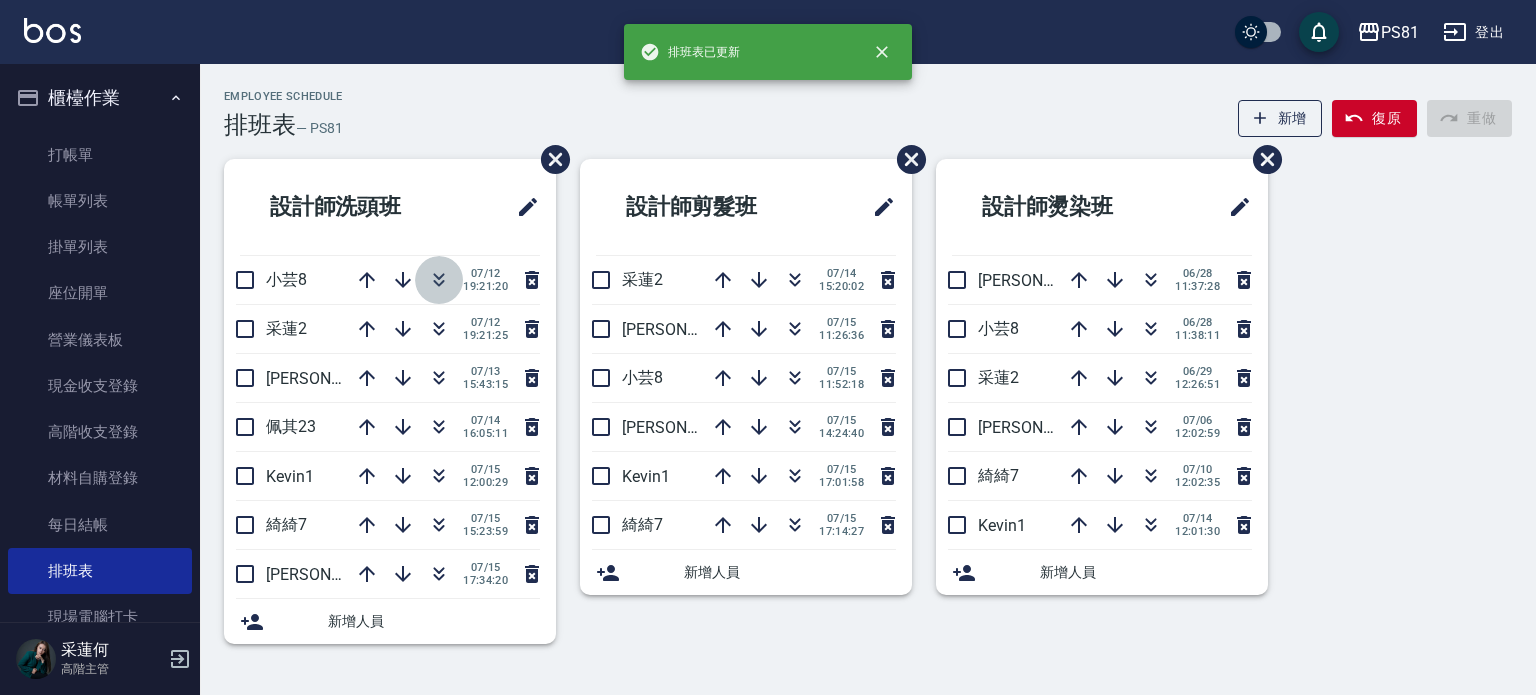 click 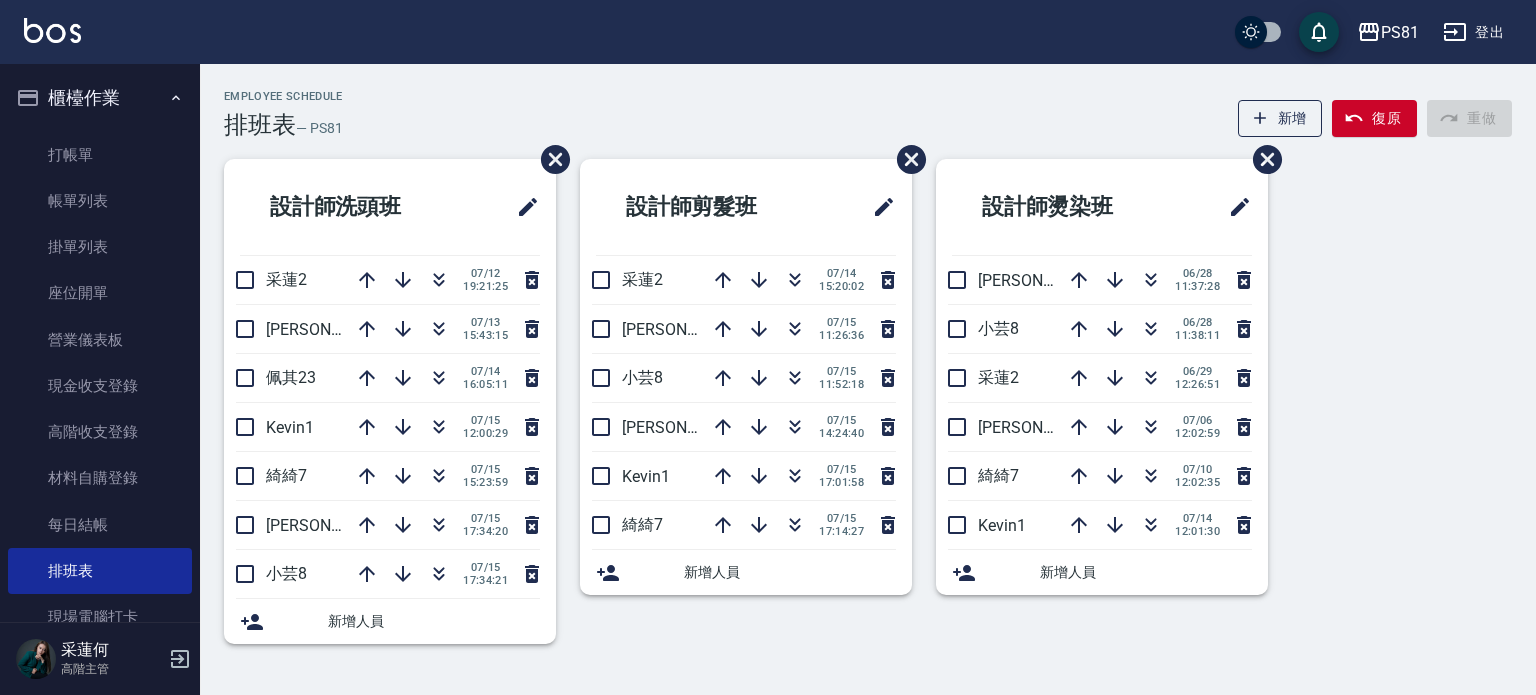 click on "櫃檯作業 打帳單 帳單列表 掛單列表 座位開單 營業儀表板 現金收支登錄 高階收支登錄 材料自購登錄 每日結帳 排班表 現場電腦打卡 掃碼打卡 預約管理 預約管理 單日預約紀錄 單週預約紀錄 報表及分析 報表目錄 消費分析儀表板 店家區間累計表 店家日報表 店家排行榜 互助日報表 互助月報表 互助排行榜 互助點數明細 互助業績報表 全店業績分析表 每日業績分析表 營業統計分析表 營業項目月分析表 設計師業績表 設計師日報表 設計師業績分析表 設計師業績月報表 設計師抽成報表 設計師排行榜 商品銷售排行榜 商品消耗明細 商品進銷貨報表 商品庫存表 商品庫存盤點表 會員卡銷售報表 服務扣項明細表 單一服務項目查詢 店販抽成明細 店販分類抽成明細 顧客入金餘額表 顧客卡券餘額表 每日非現金明細 每日收支明細 收支分類明細表 收支匯款表 費用分析表" at bounding box center [100, 343] 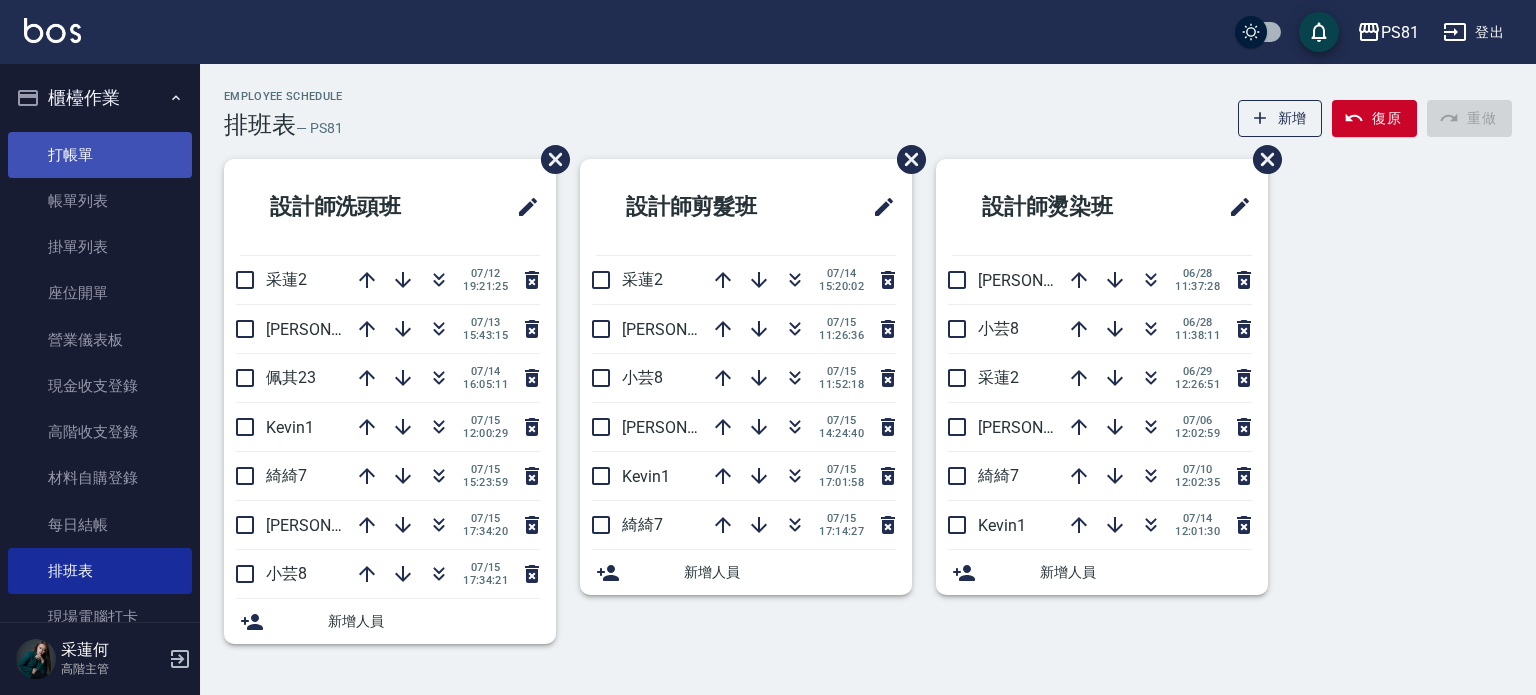 click on "打帳單" at bounding box center [100, 155] 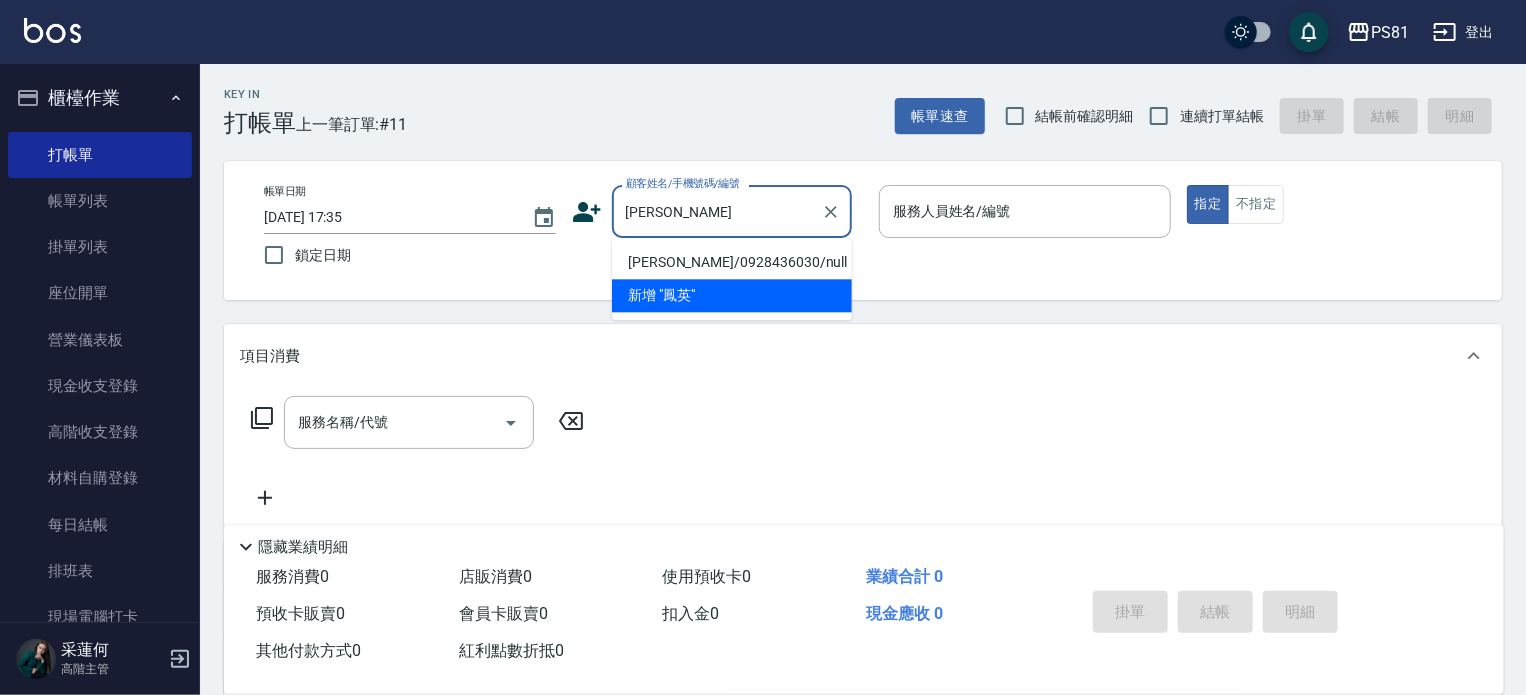 click on "張簡鳳英/0928436030/null" at bounding box center [732, 262] 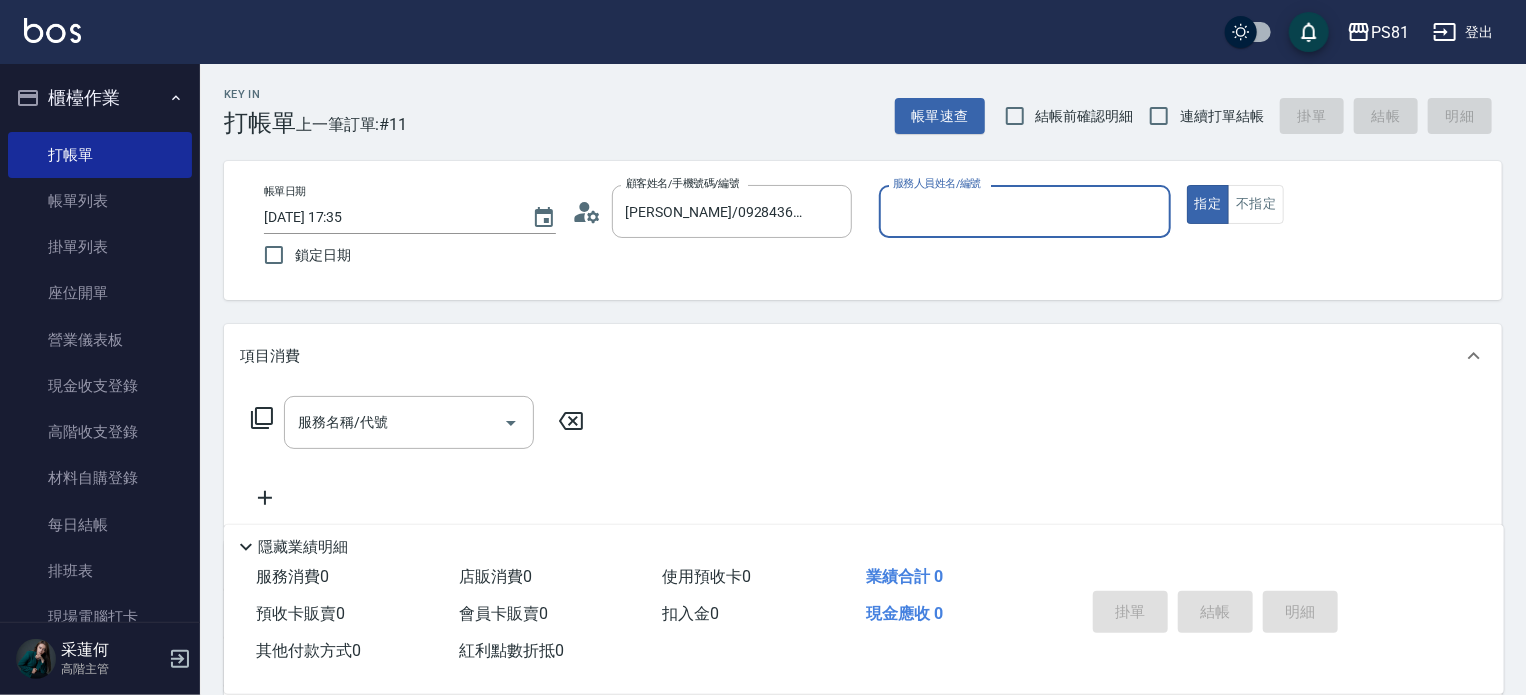 type on "綺綺-7" 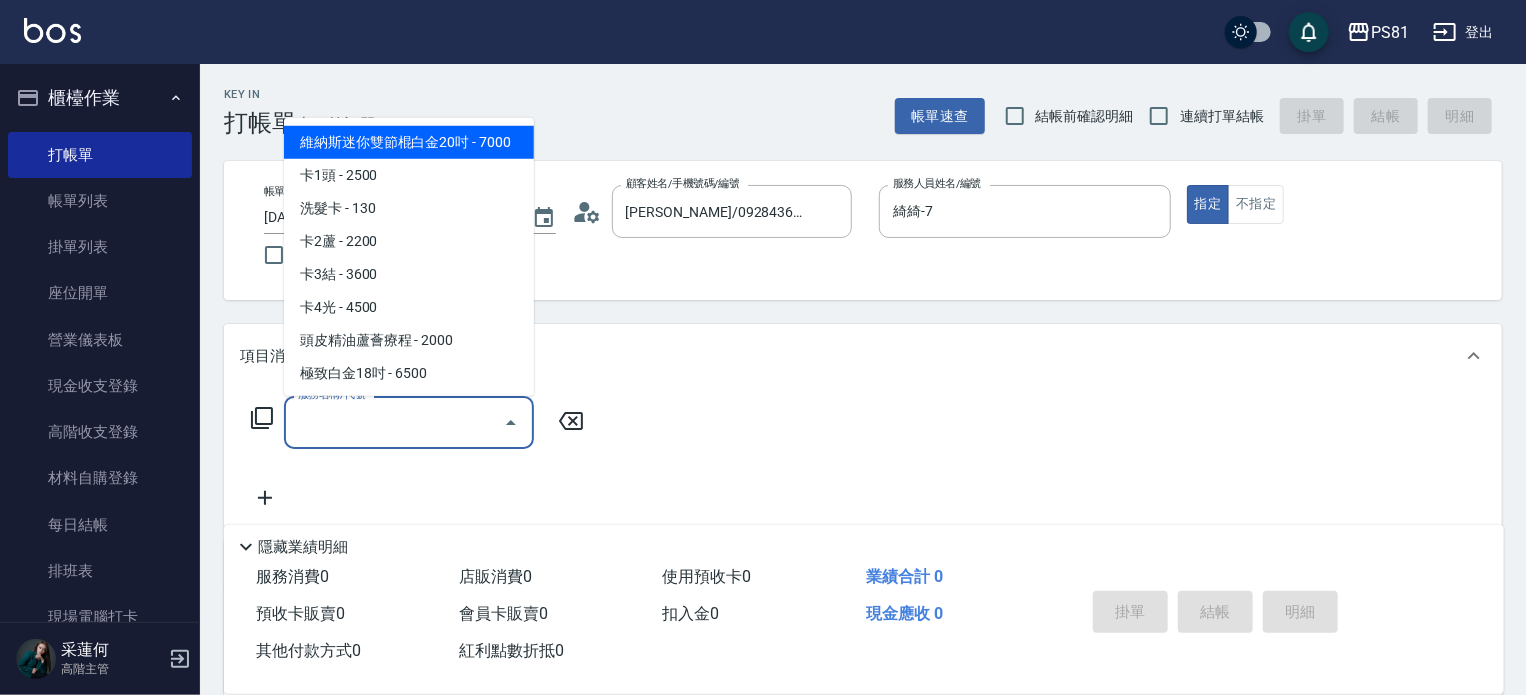 click on "服務名稱/代號" at bounding box center [394, 422] 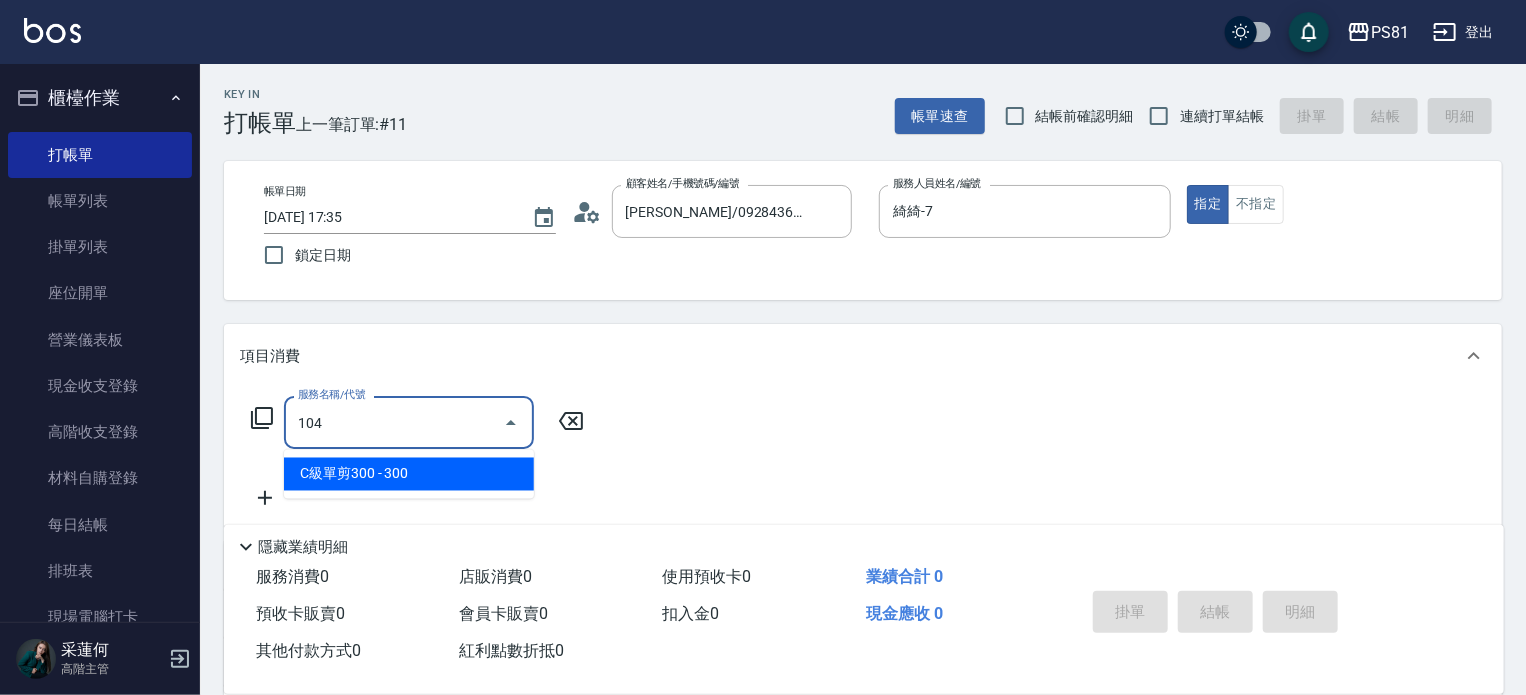 type on "C級單剪300(104)" 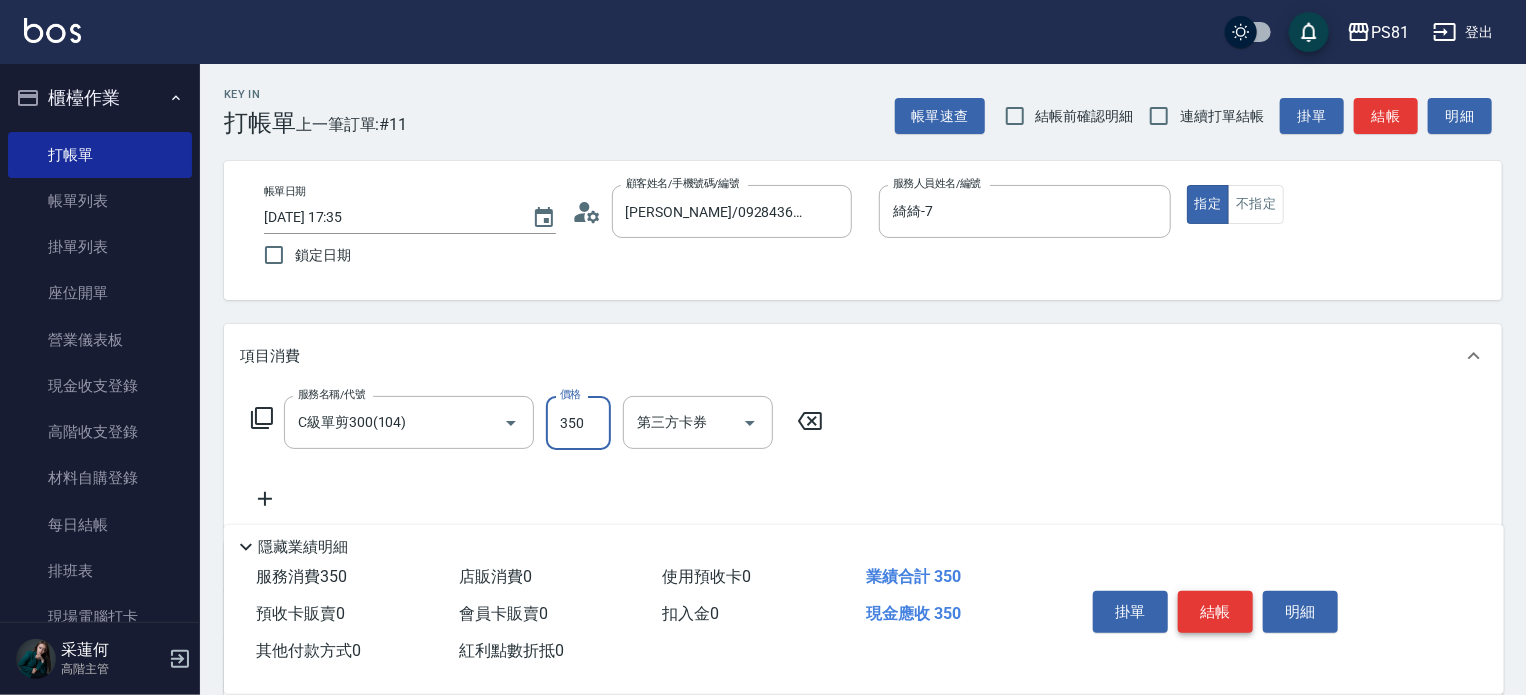 type on "350" 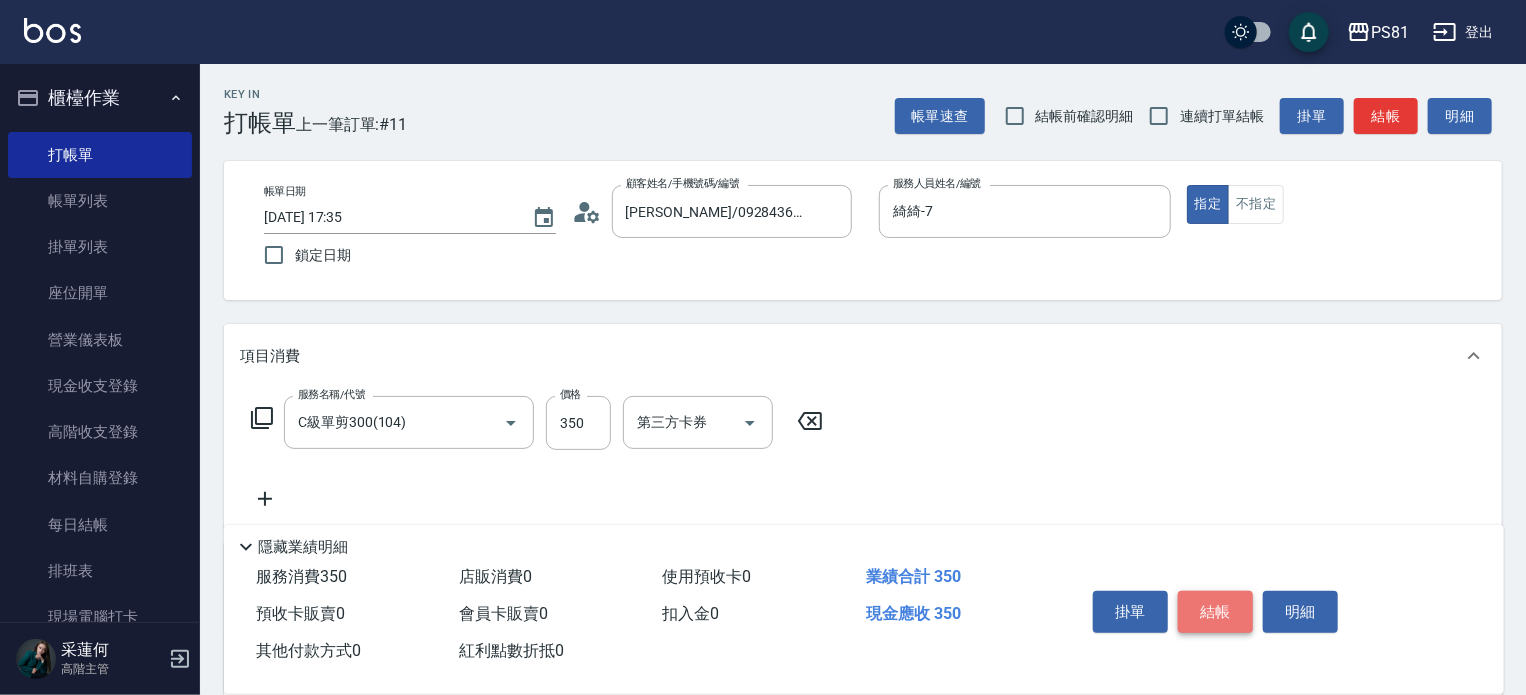 click on "結帳" at bounding box center (1215, 612) 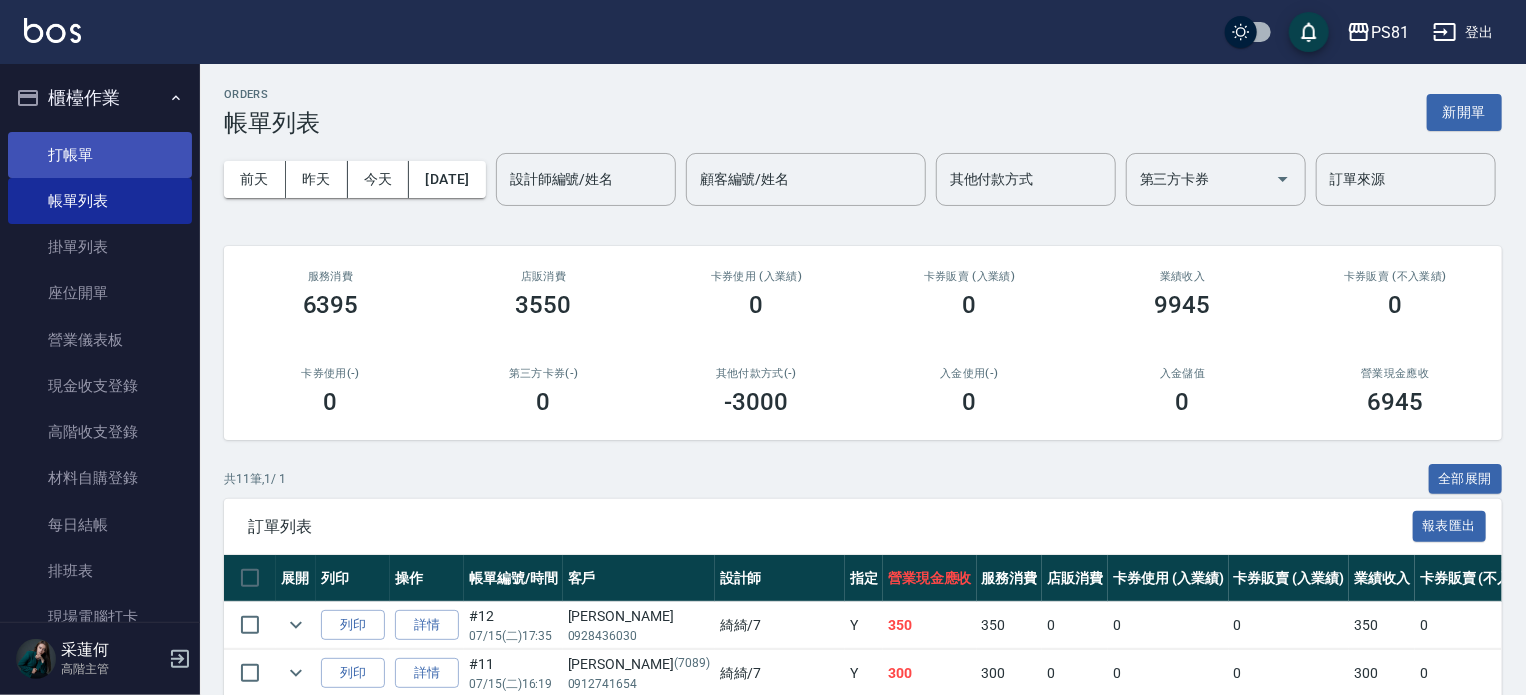 click on "打帳單" at bounding box center (100, 155) 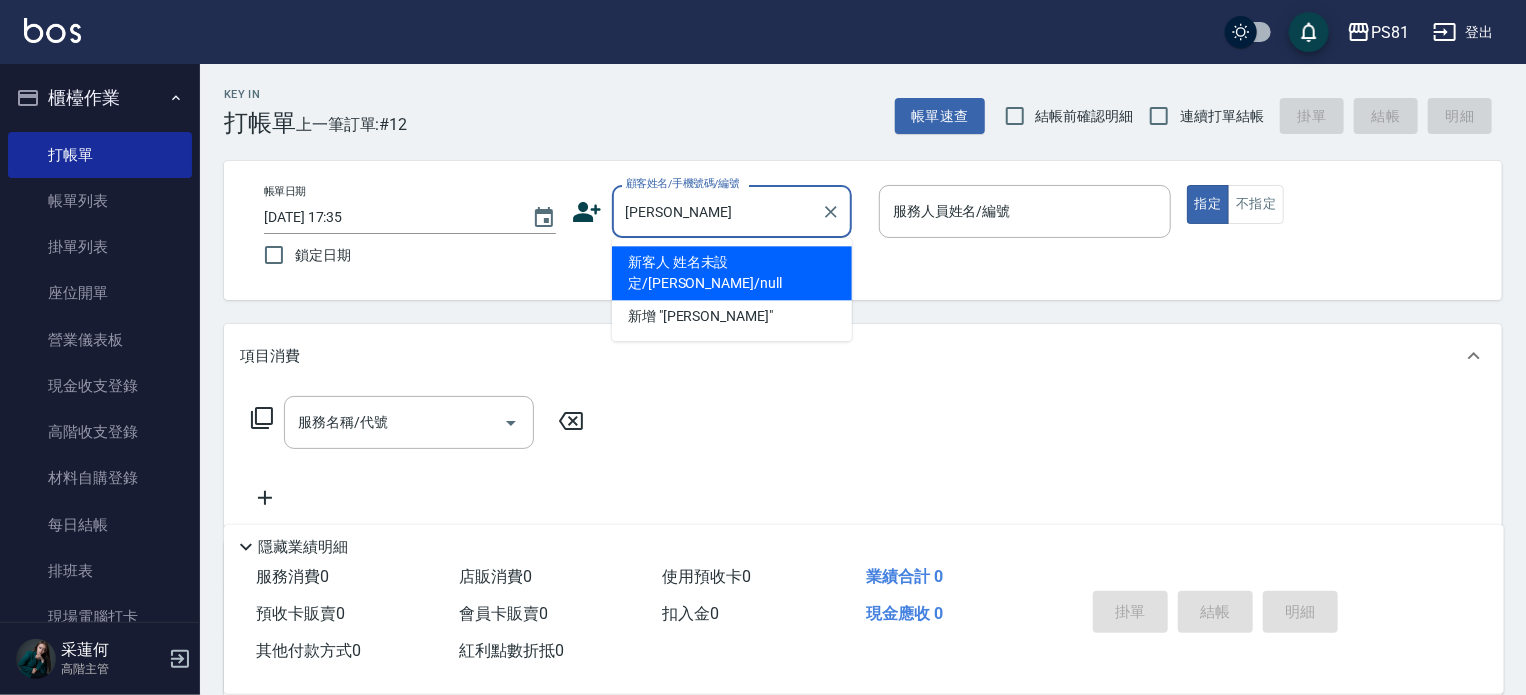click on "新客人 姓名未設定/劉競鴻/null" at bounding box center [732, 273] 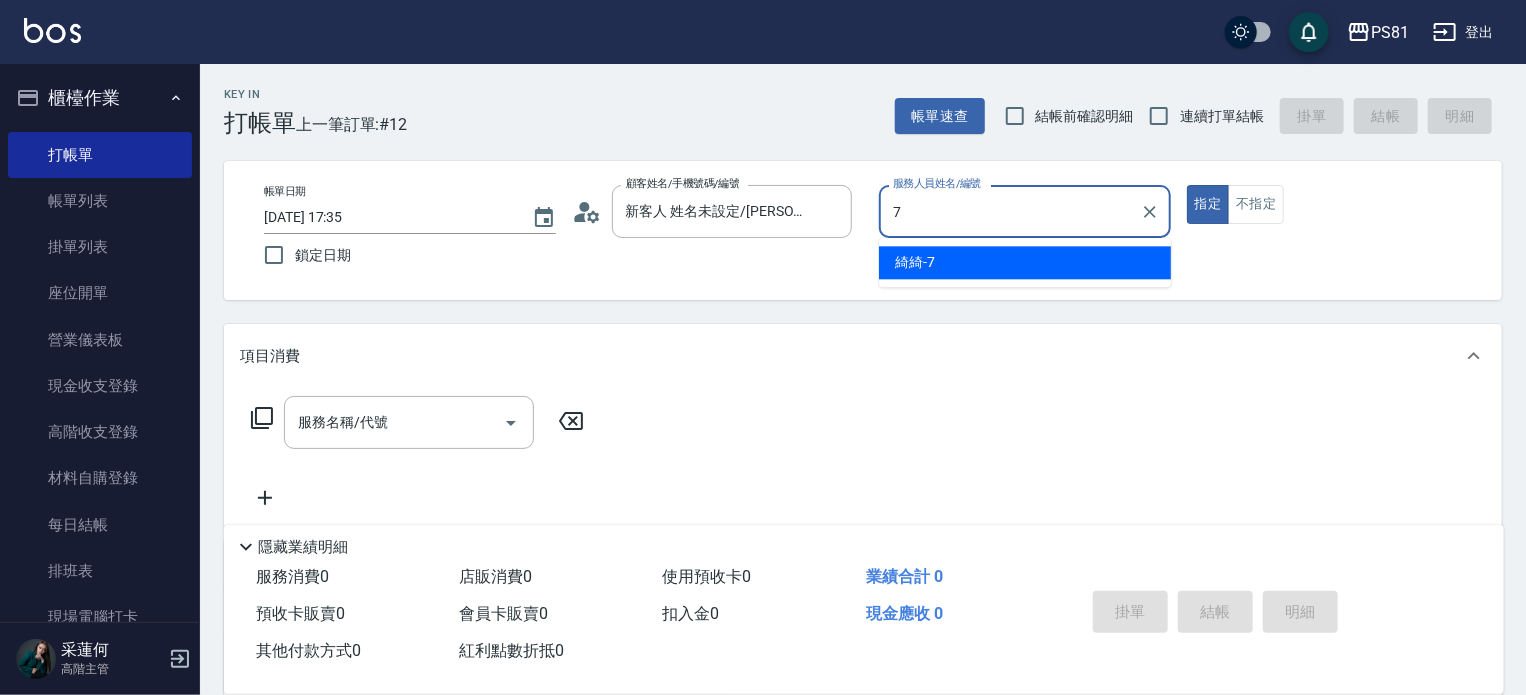click on "綺綺 -7" at bounding box center [1025, 262] 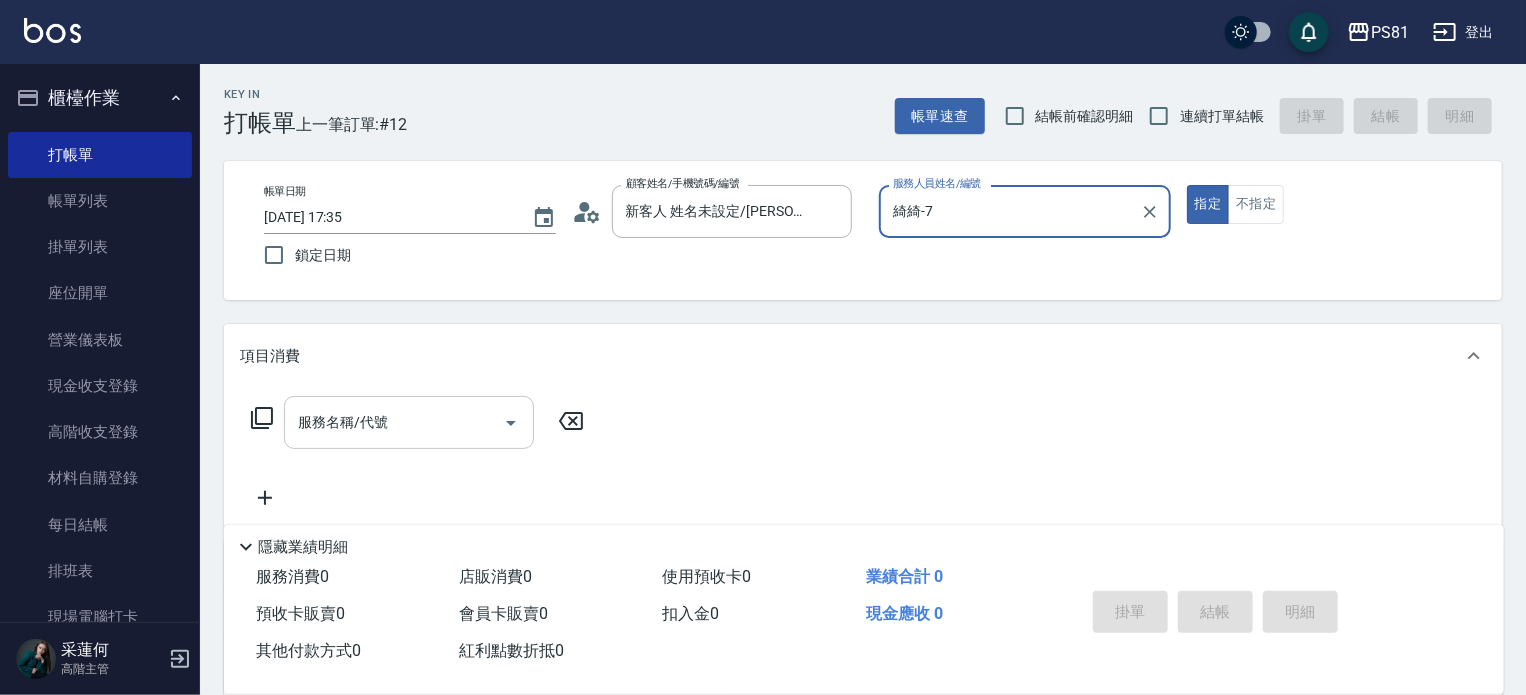 type on "綺綺-7" 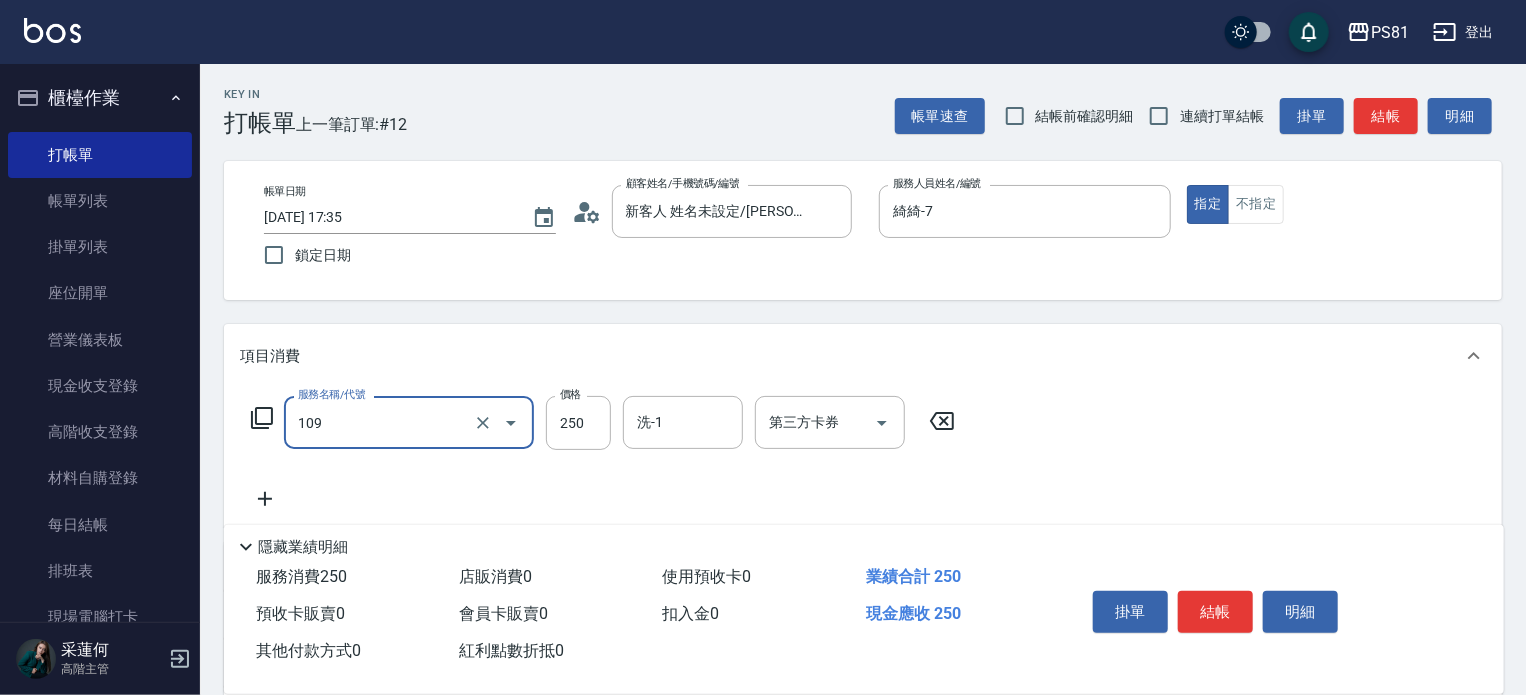 type on "控油AND護色洗(109)" 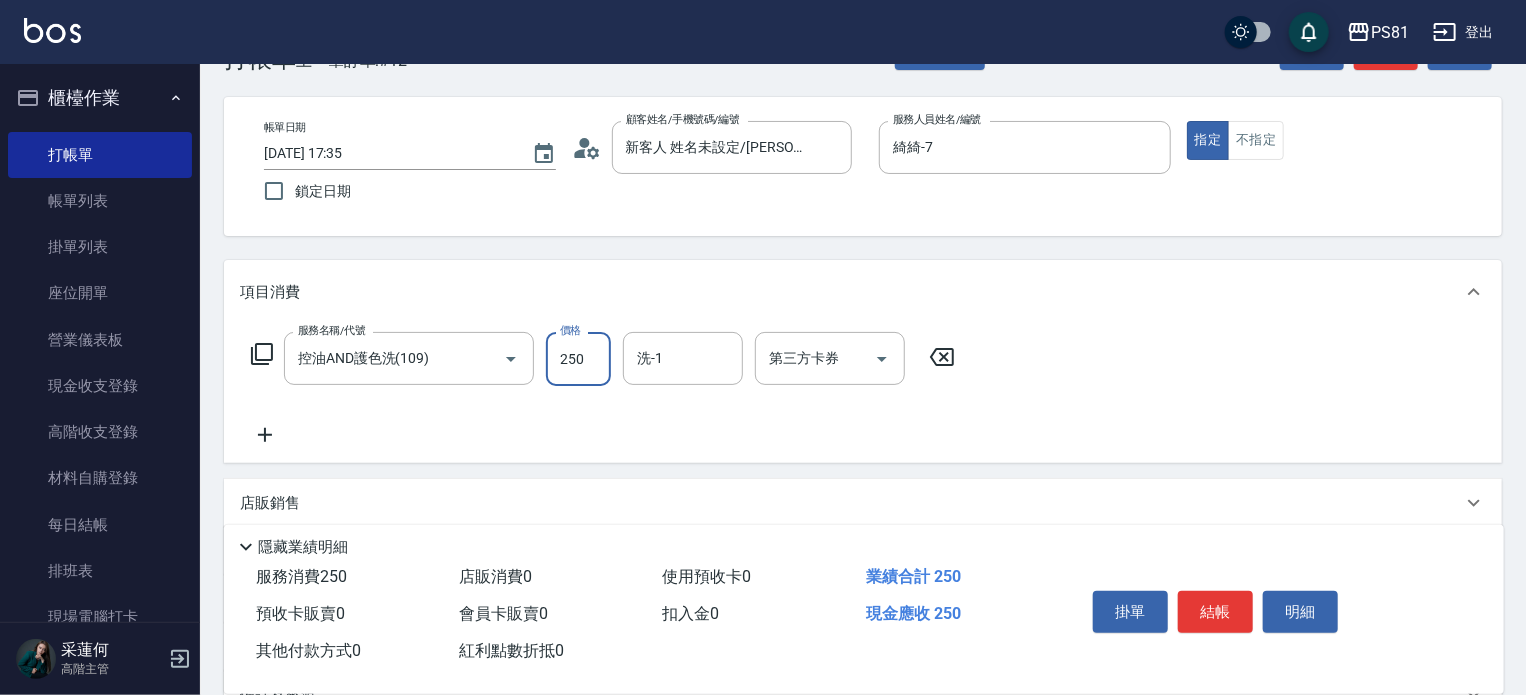 scroll, scrollTop: 100, scrollLeft: 0, axis: vertical 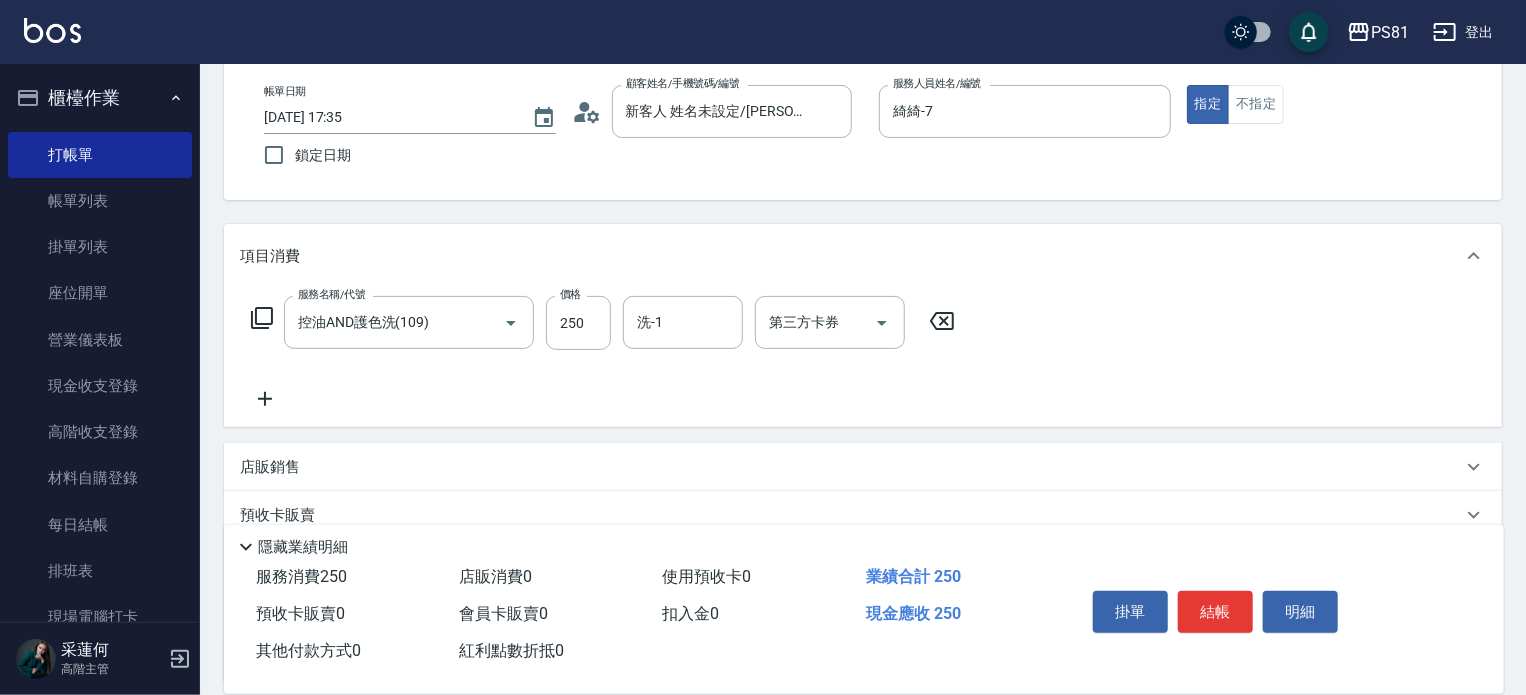 click 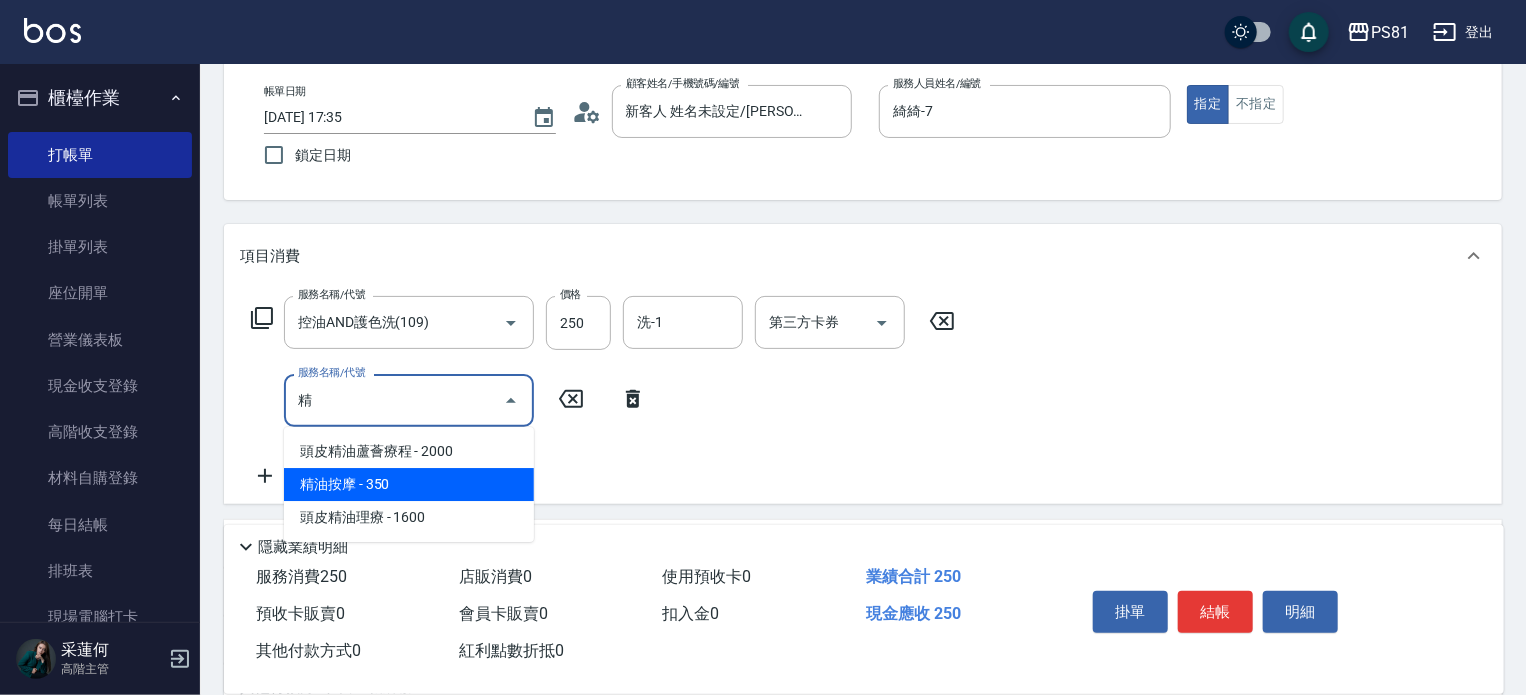 click on "精油按摩 - 350" at bounding box center (409, 484) 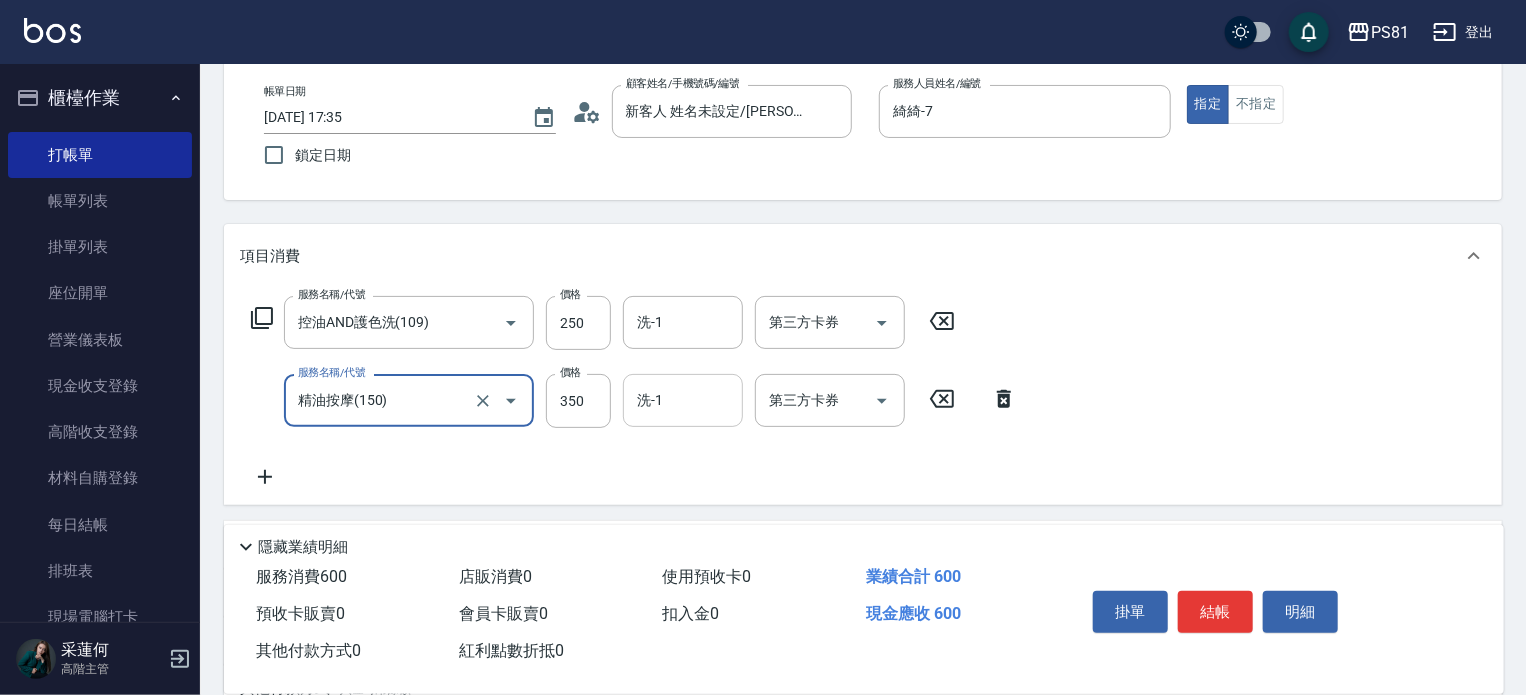 type on "精油按摩(150)" 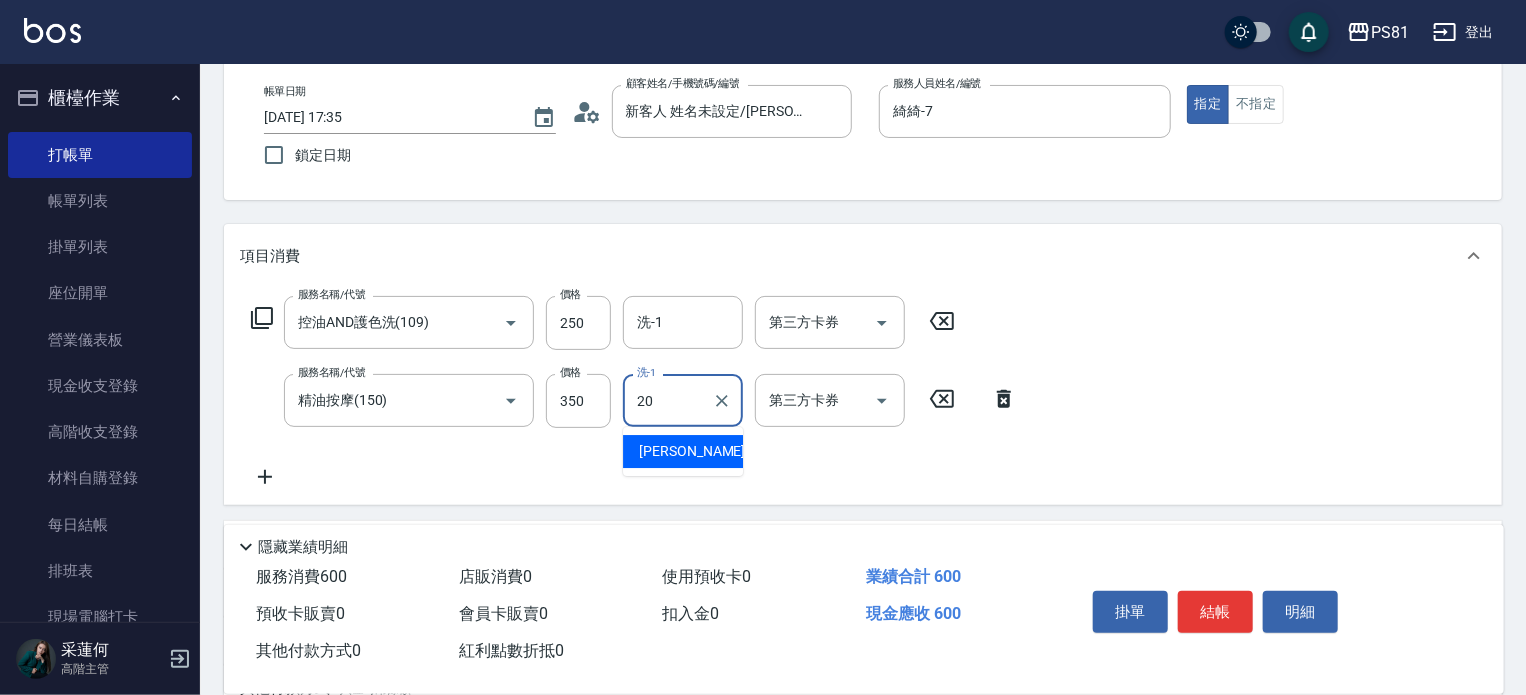 click on "妍妍 -20" at bounding box center [683, 451] 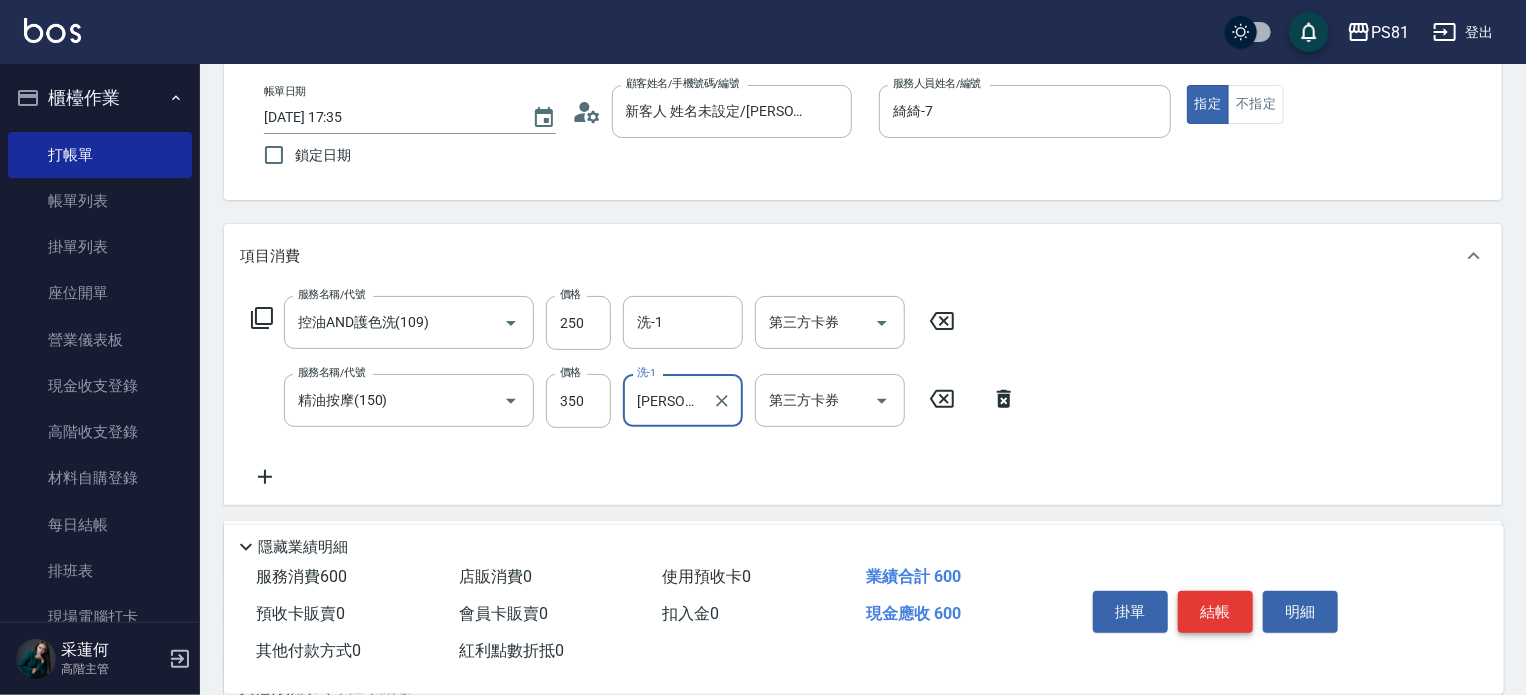 type on "妍妍-20" 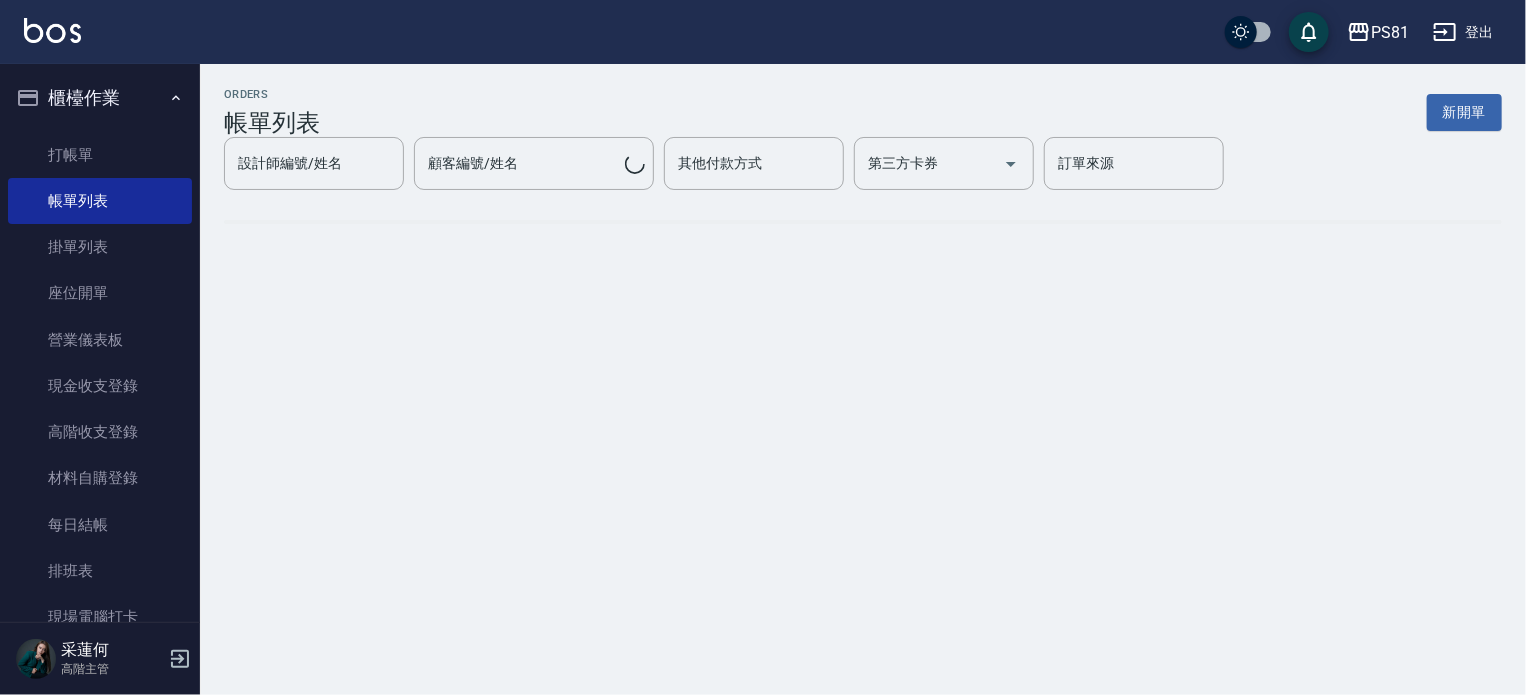 scroll, scrollTop: 0, scrollLeft: 0, axis: both 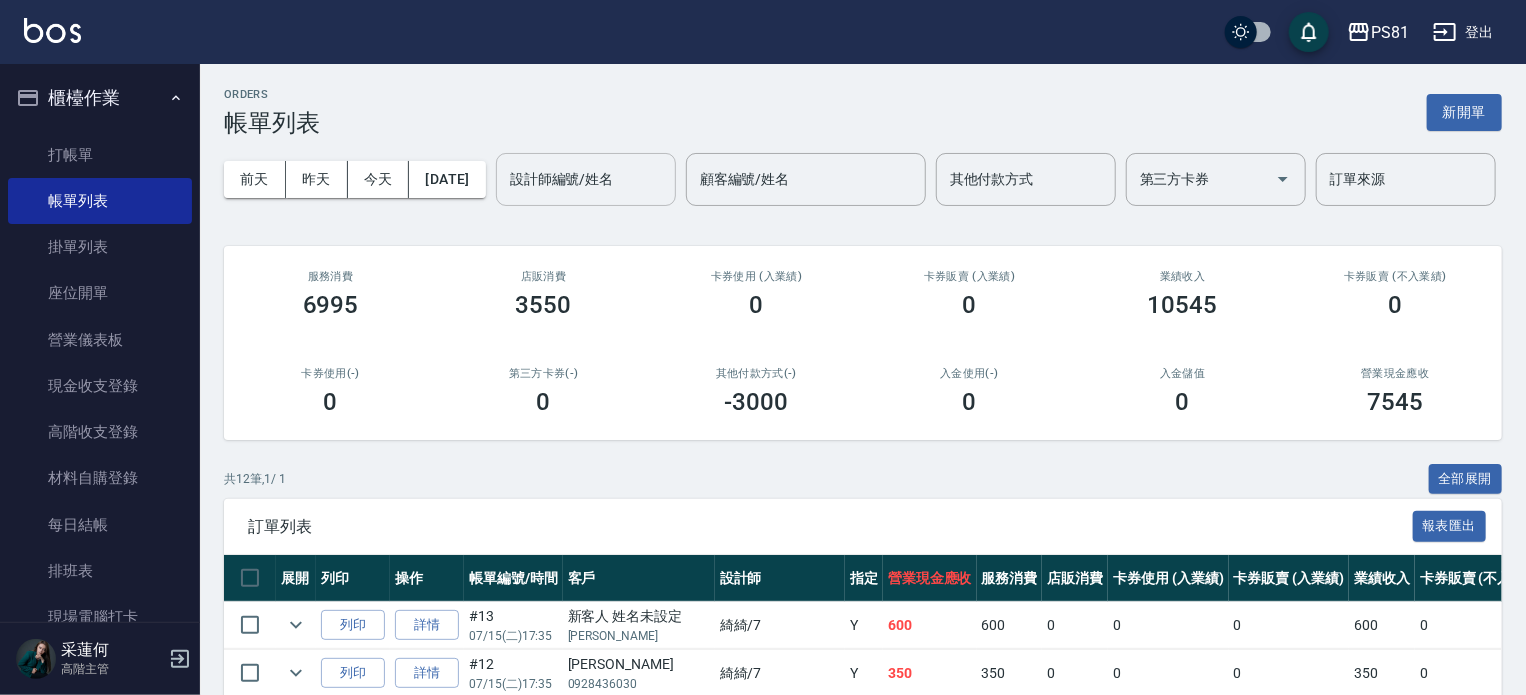 click on "設計師編號/姓名" at bounding box center (586, 179) 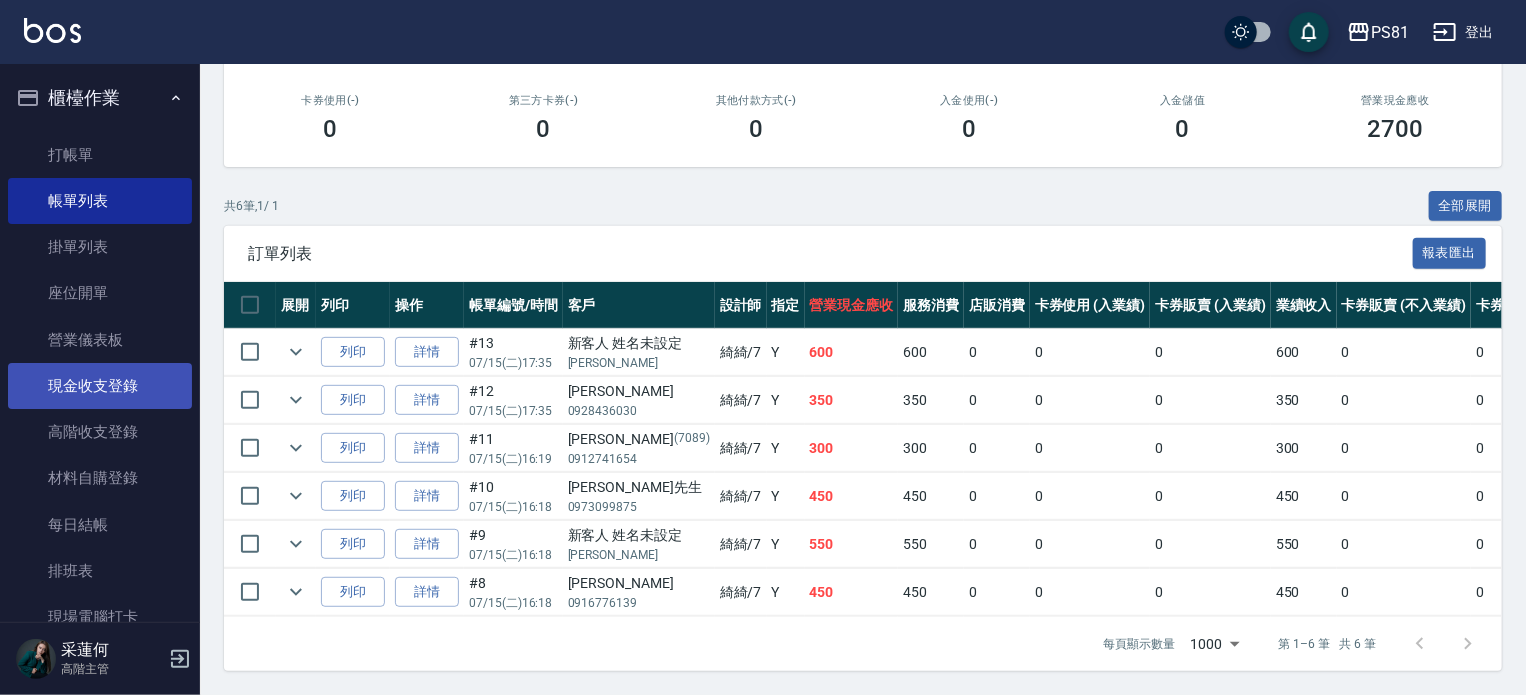 scroll, scrollTop: 348, scrollLeft: 0, axis: vertical 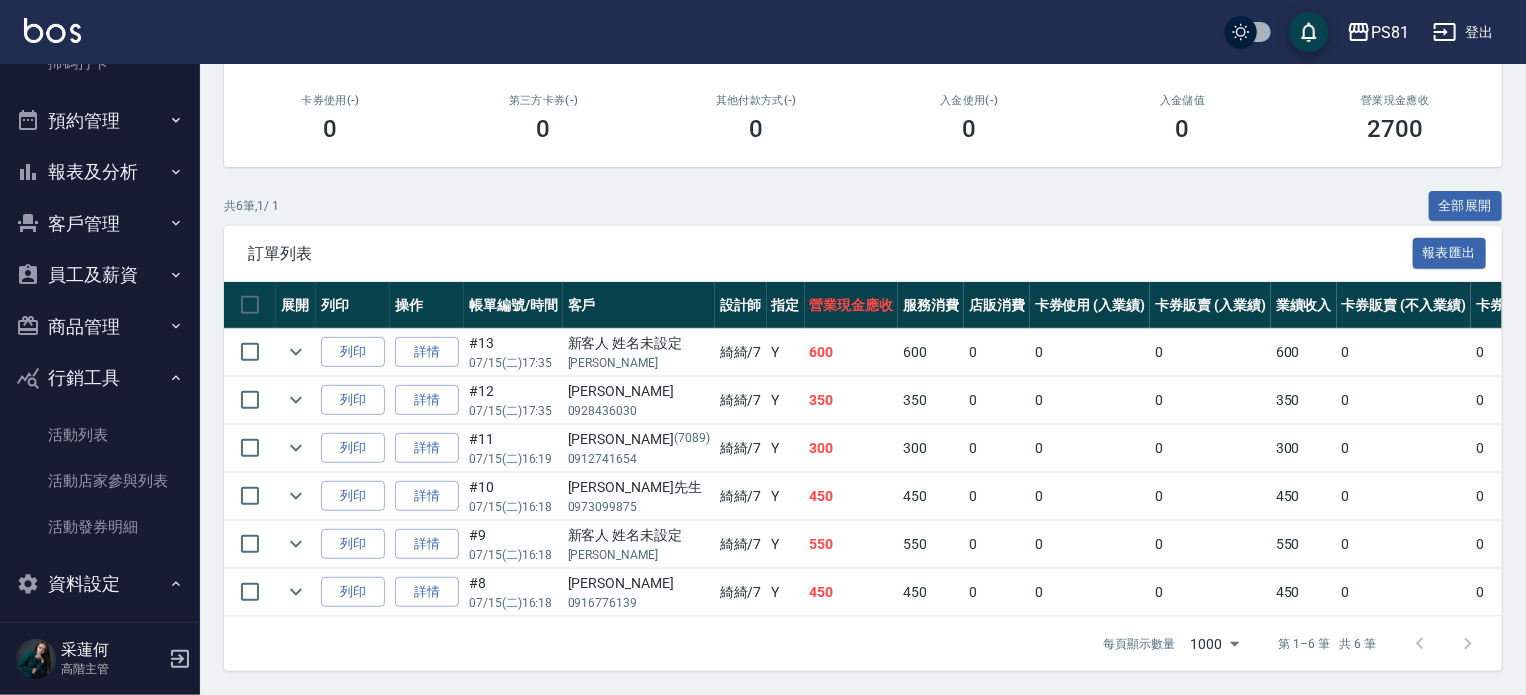 type on "綺綺-7" 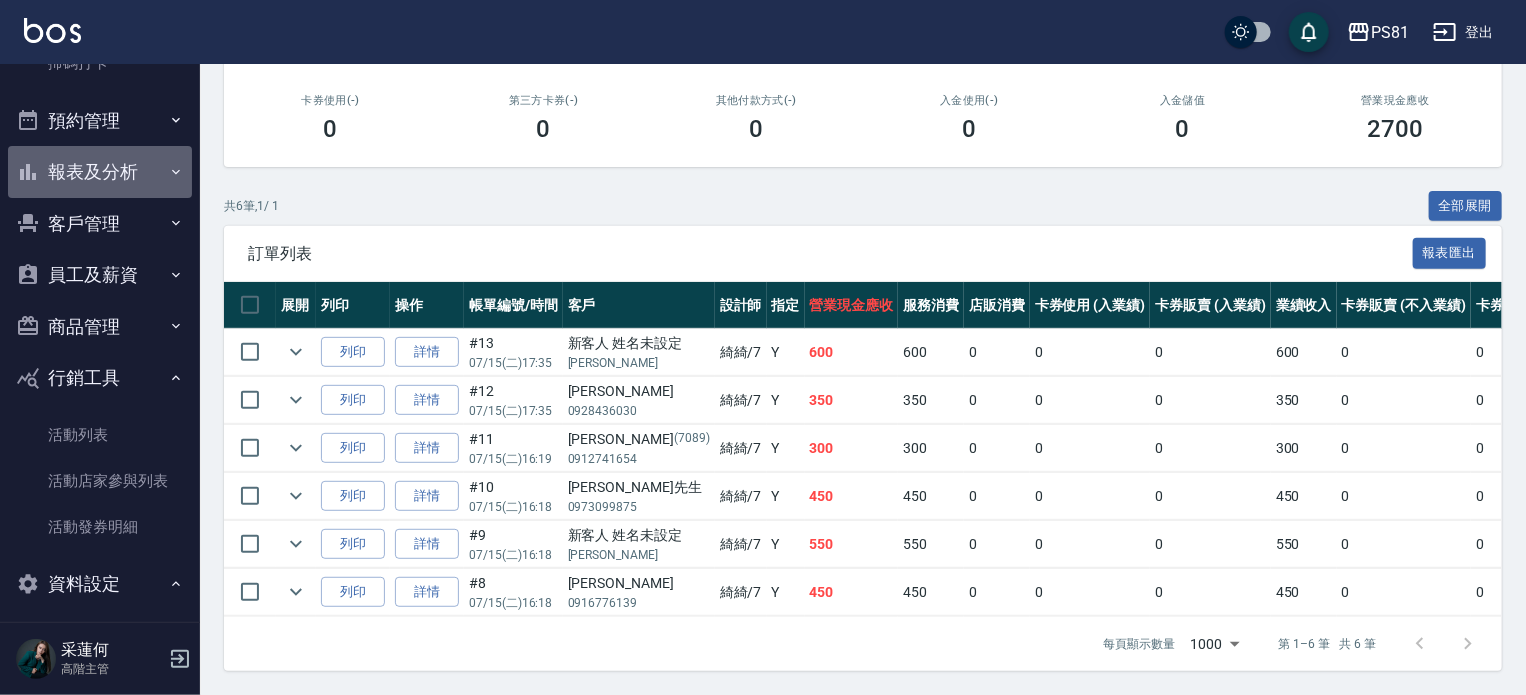click on "報表及分析" at bounding box center (100, 172) 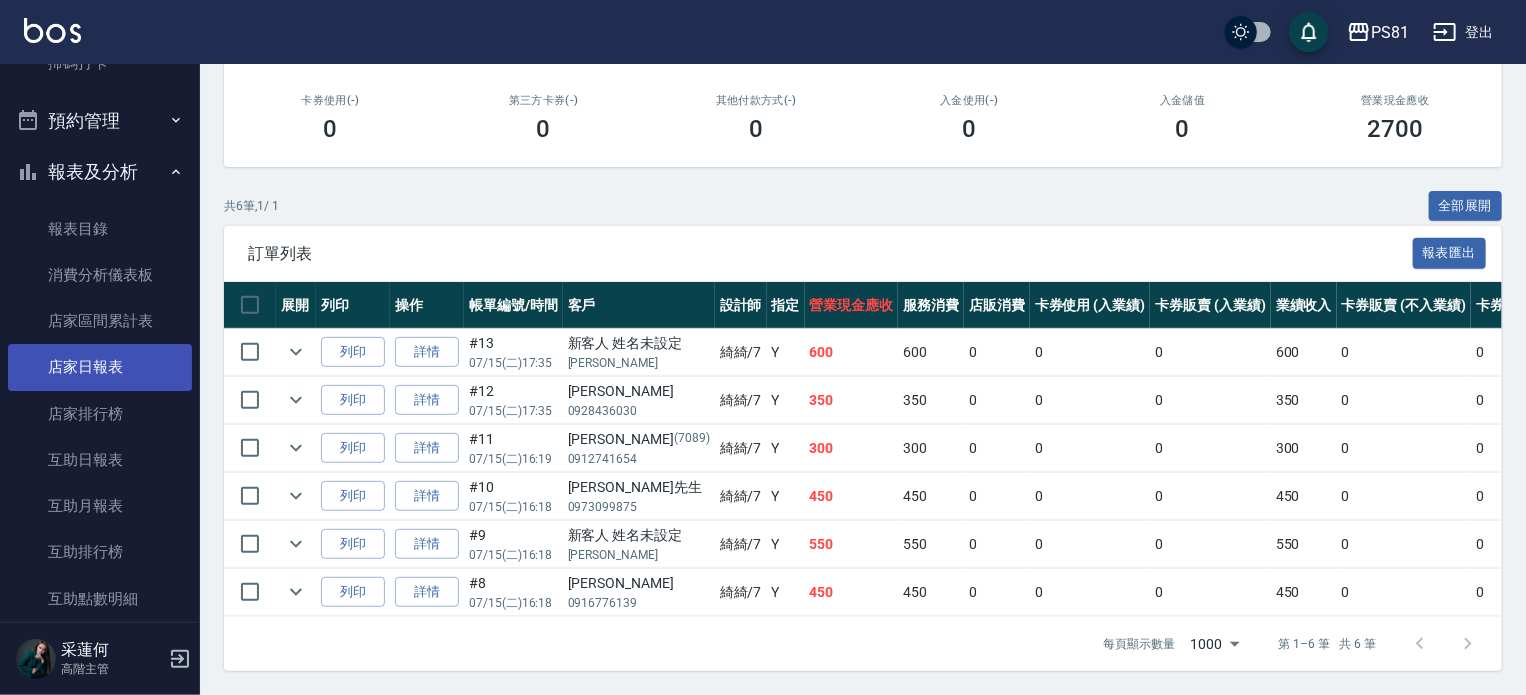 click on "店家日報表" at bounding box center [100, 367] 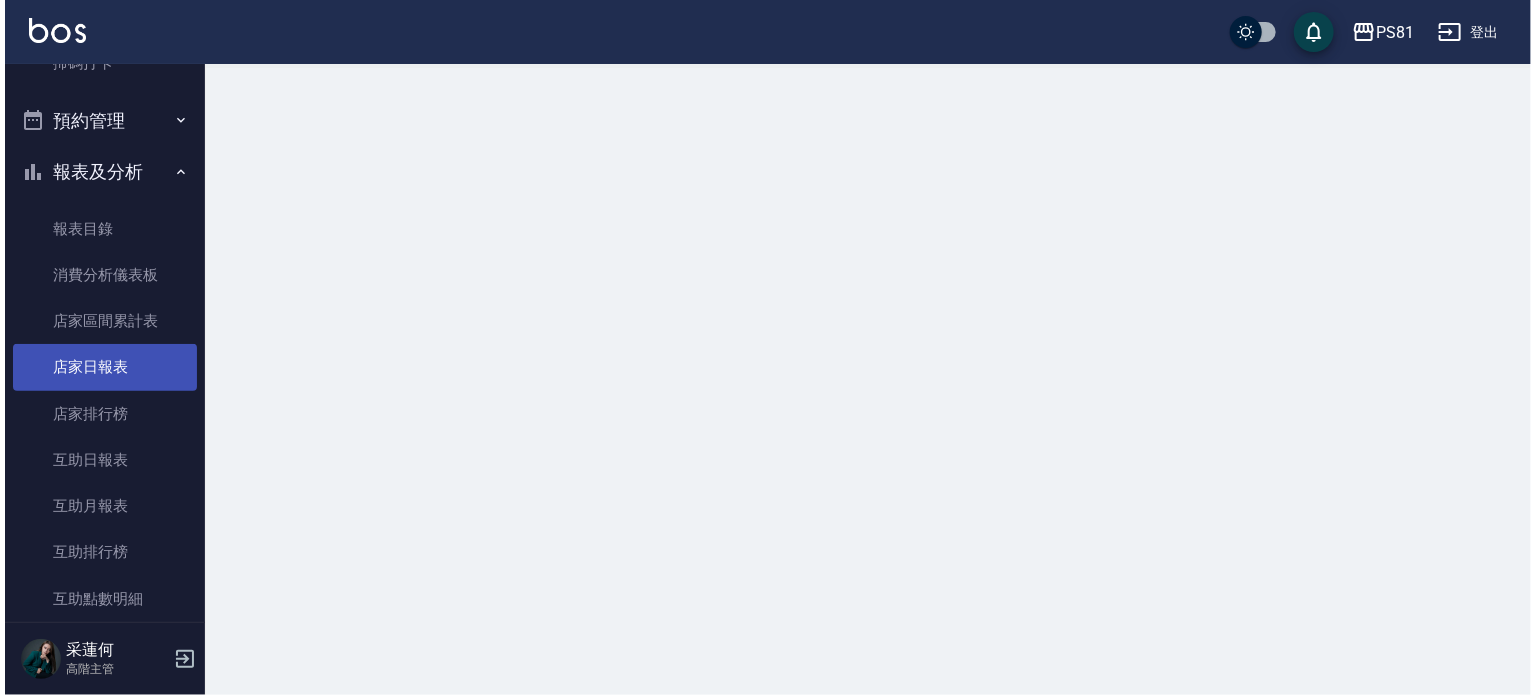 scroll, scrollTop: 0, scrollLeft: 0, axis: both 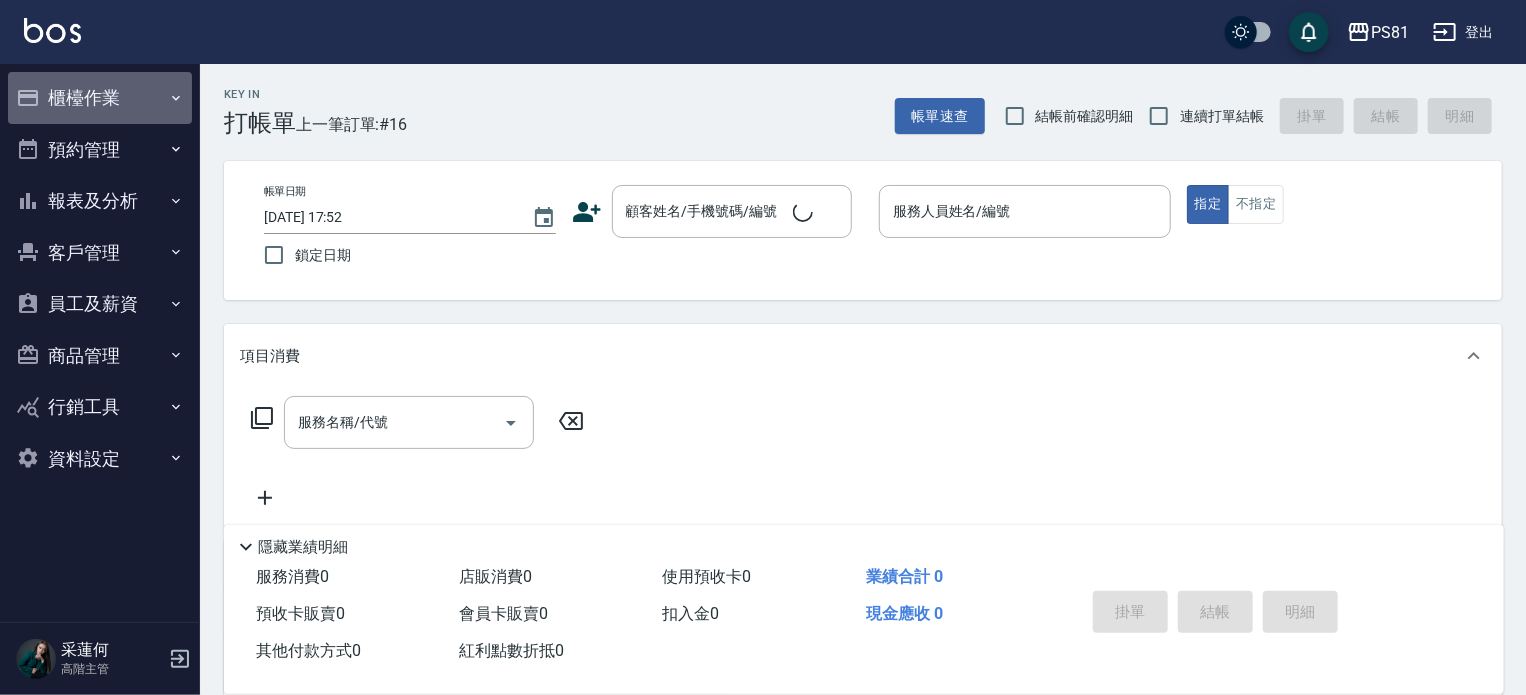 click on "櫃檯作業" at bounding box center [100, 98] 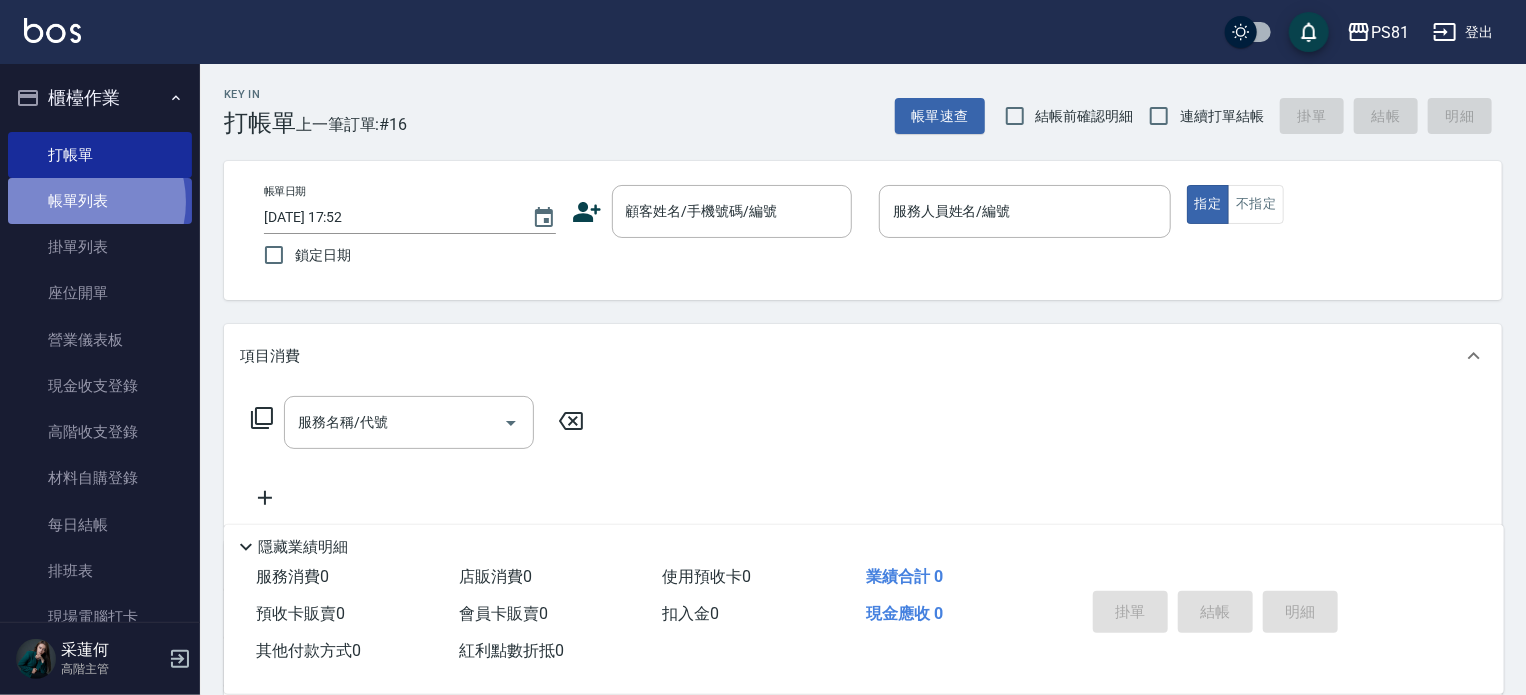 click on "帳單列表" at bounding box center [100, 201] 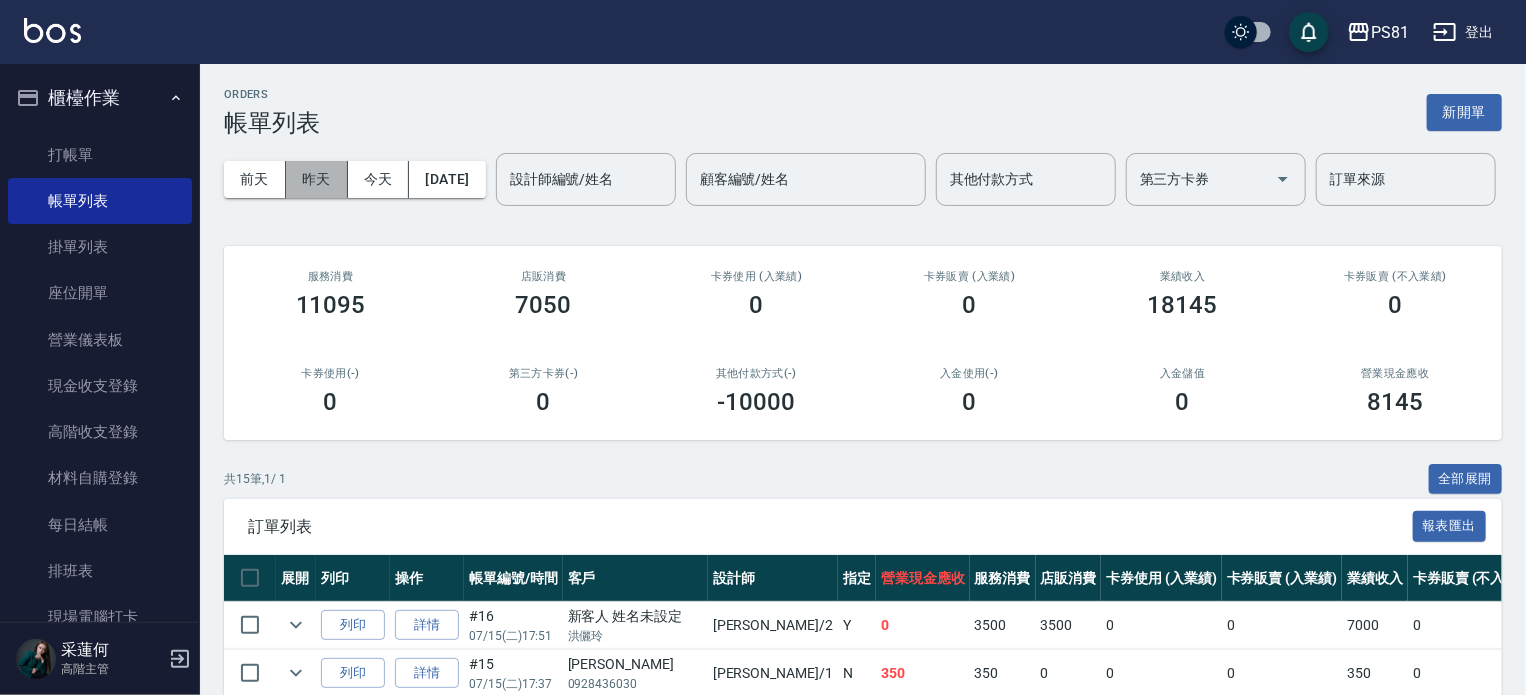 click on "昨天" at bounding box center [317, 179] 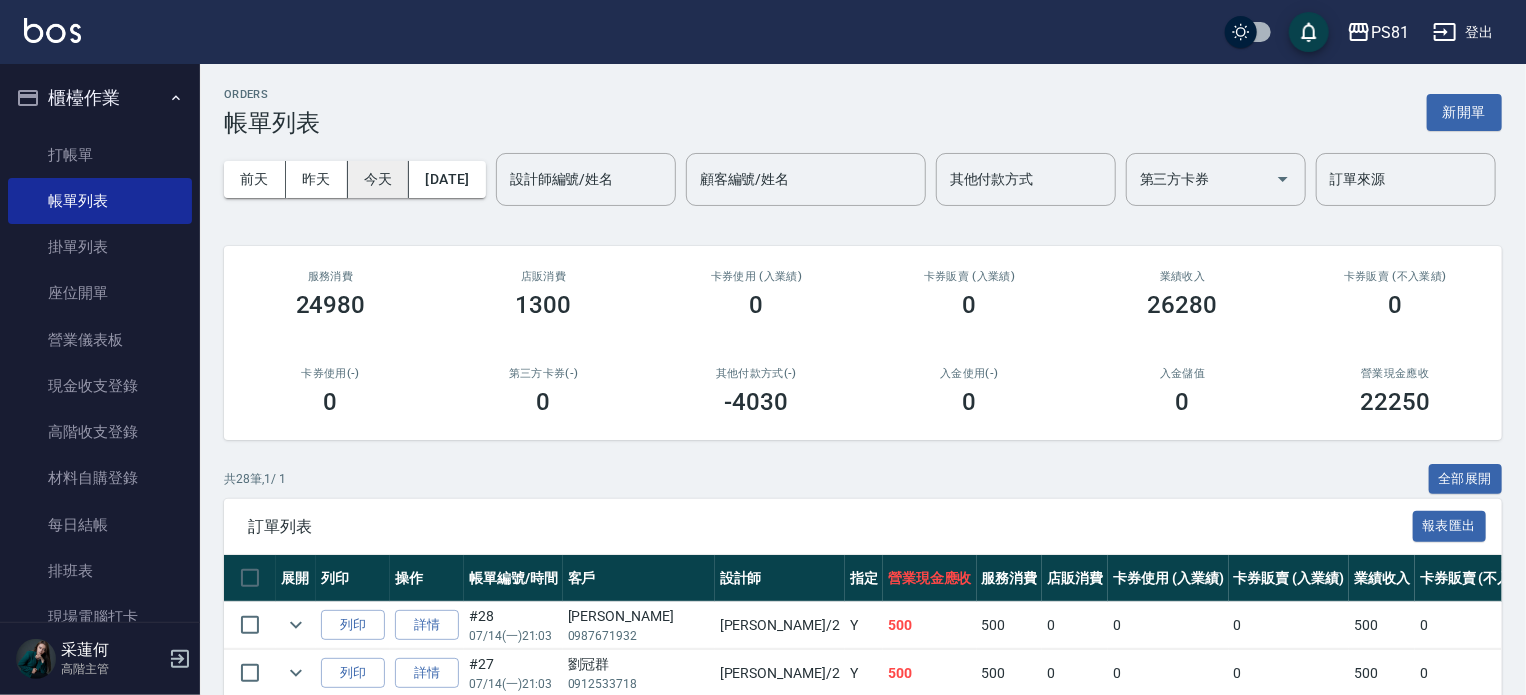 click on "今天" at bounding box center [379, 179] 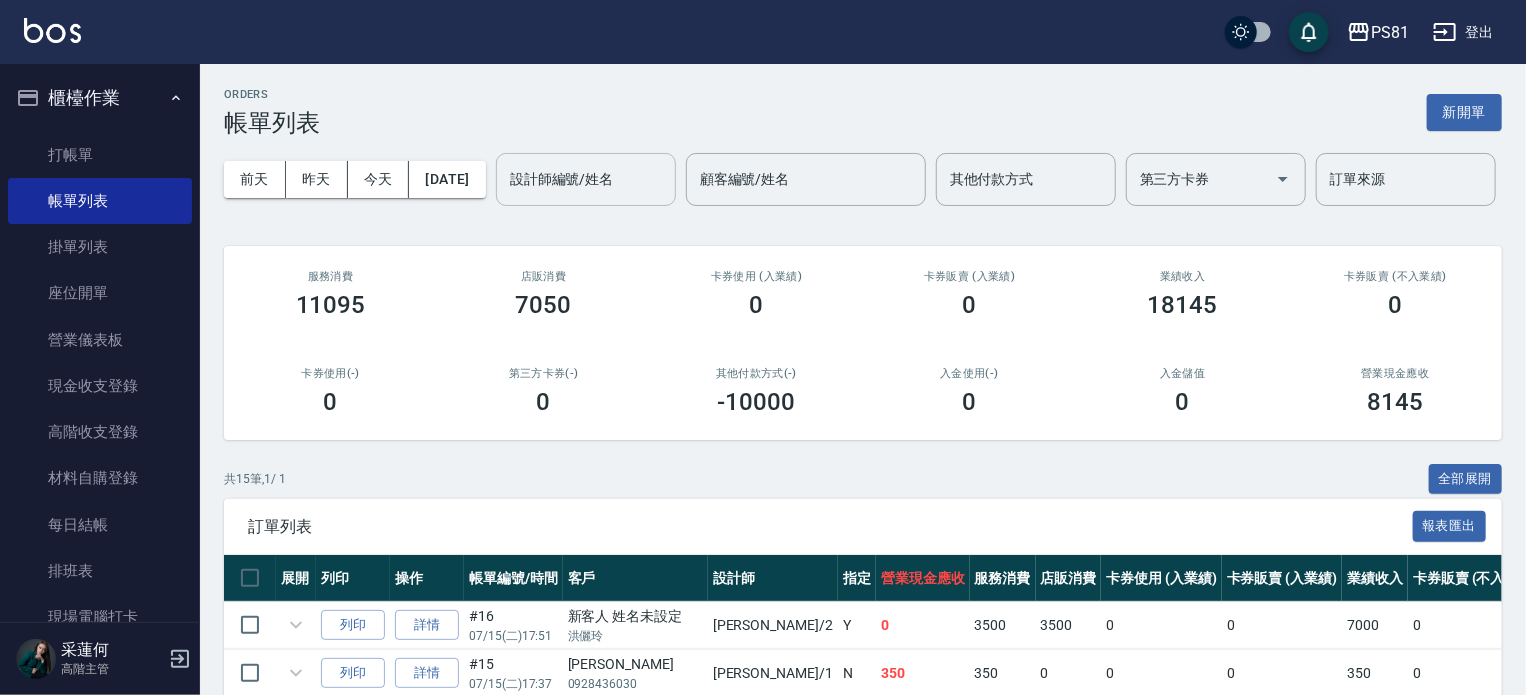 click on "設計師編號/姓名" at bounding box center (586, 179) 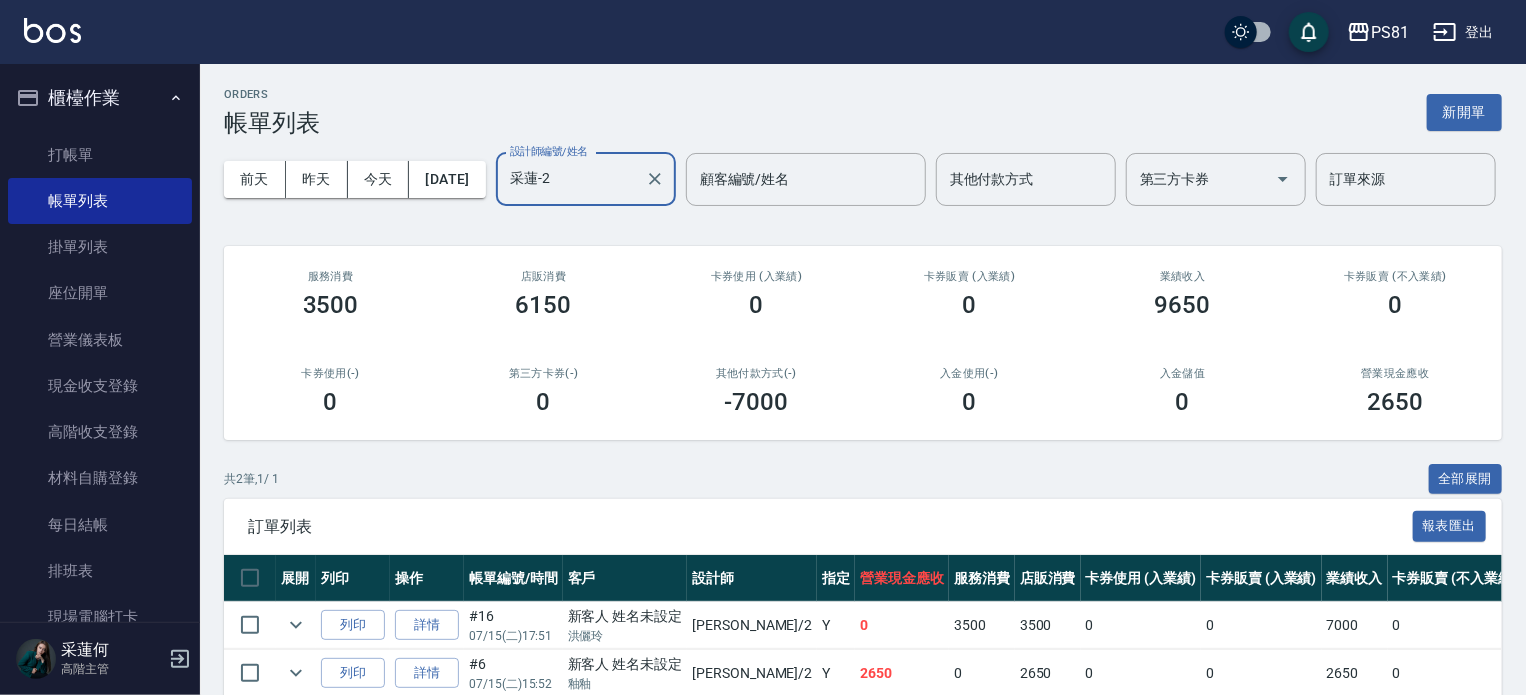 type on "采蓮-2" 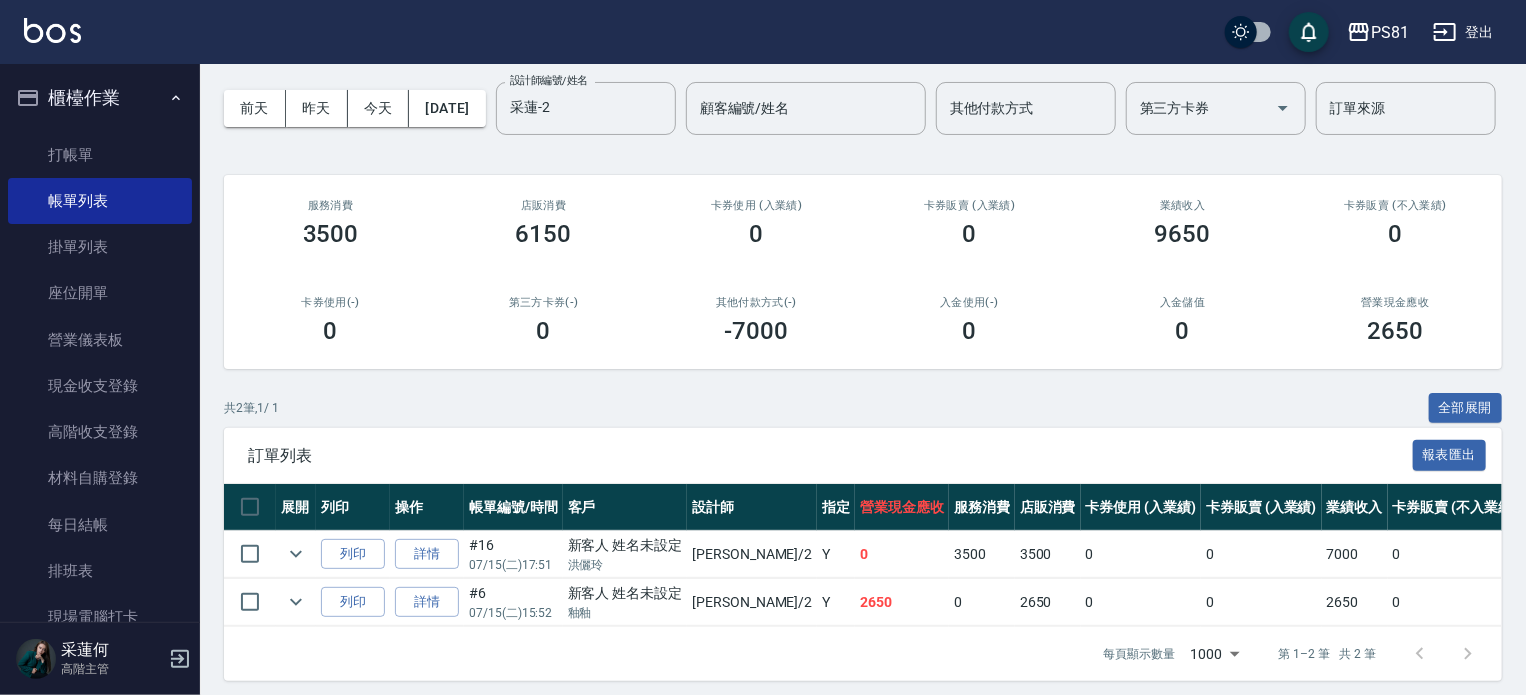 scroll, scrollTop: 158, scrollLeft: 0, axis: vertical 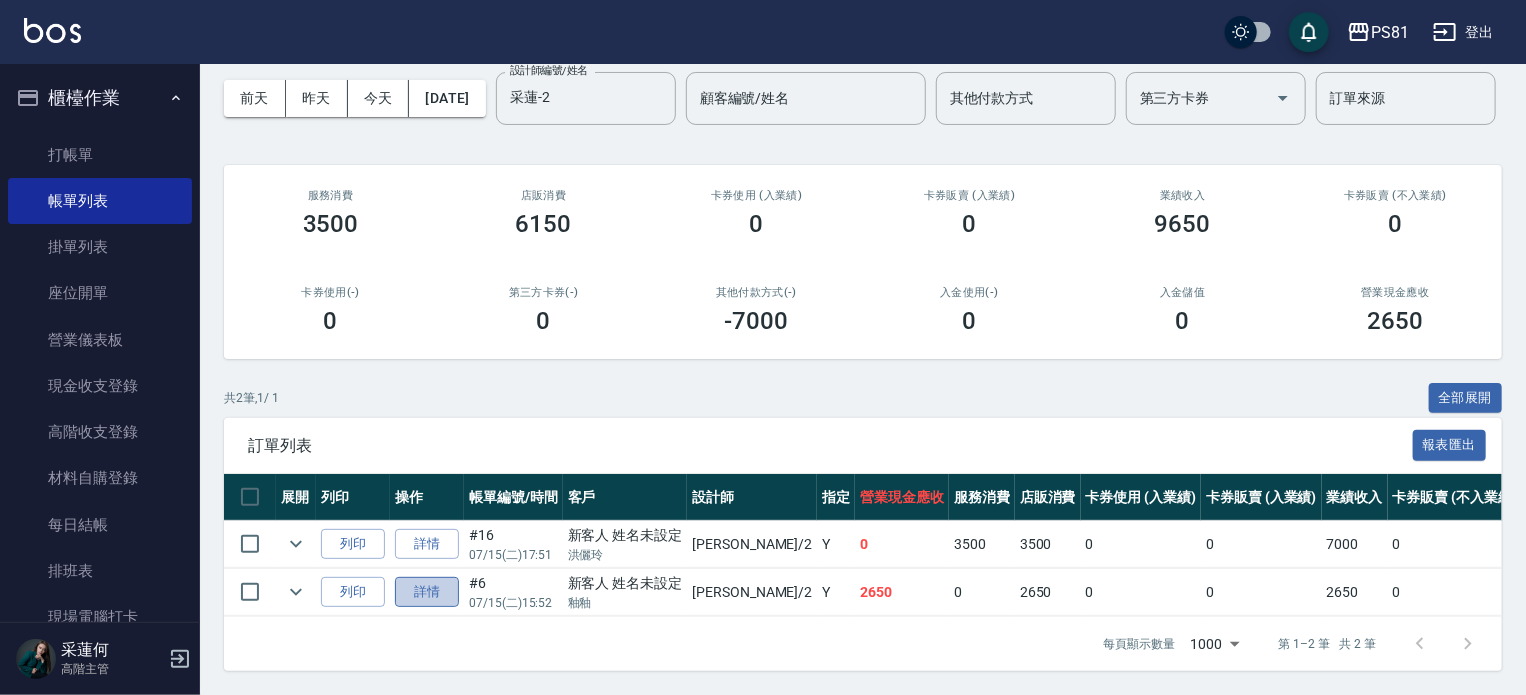 click on "詳情" at bounding box center (427, 592) 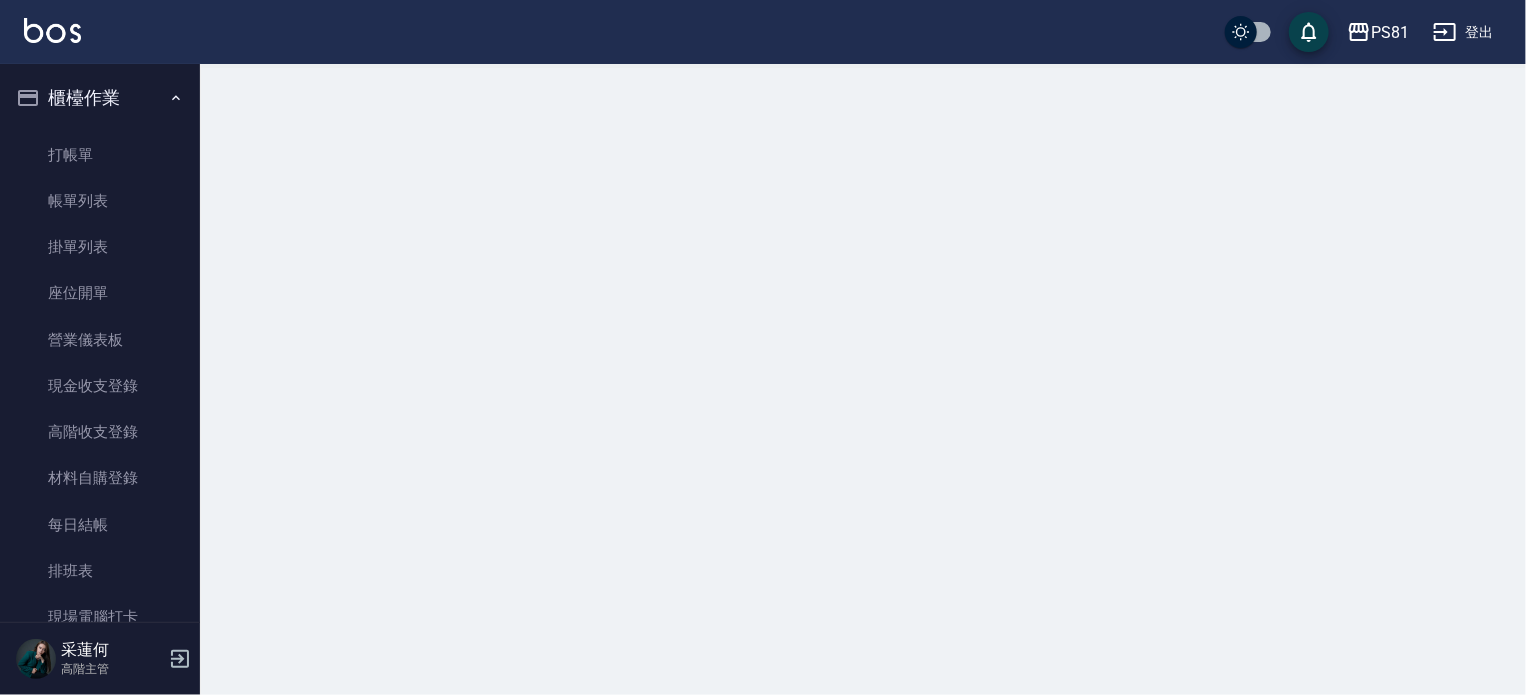 scroll, scrollTop: 0, scrollLeft: 0, axis: both 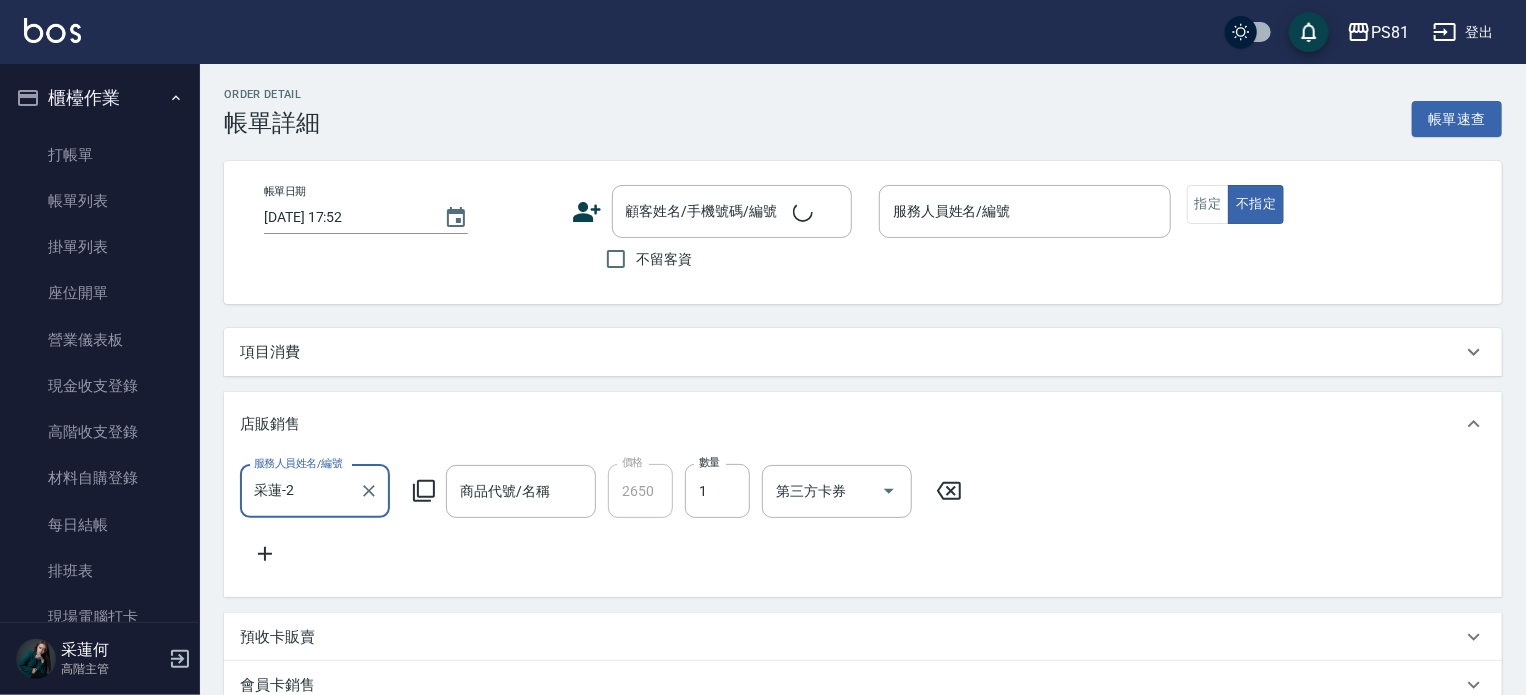 type on "[DATE] 15:52" 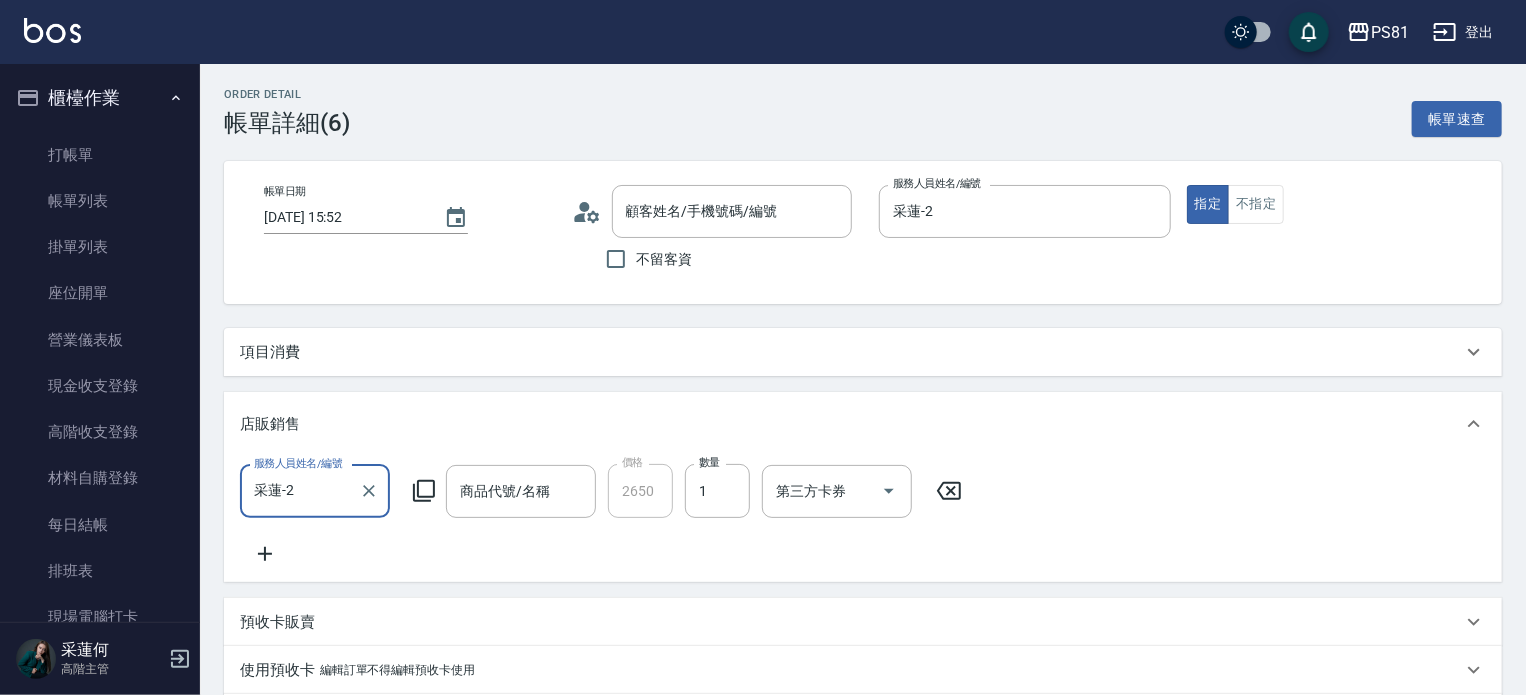 scroll, scrollTop: 0, scrollLeft: 0, axis: both 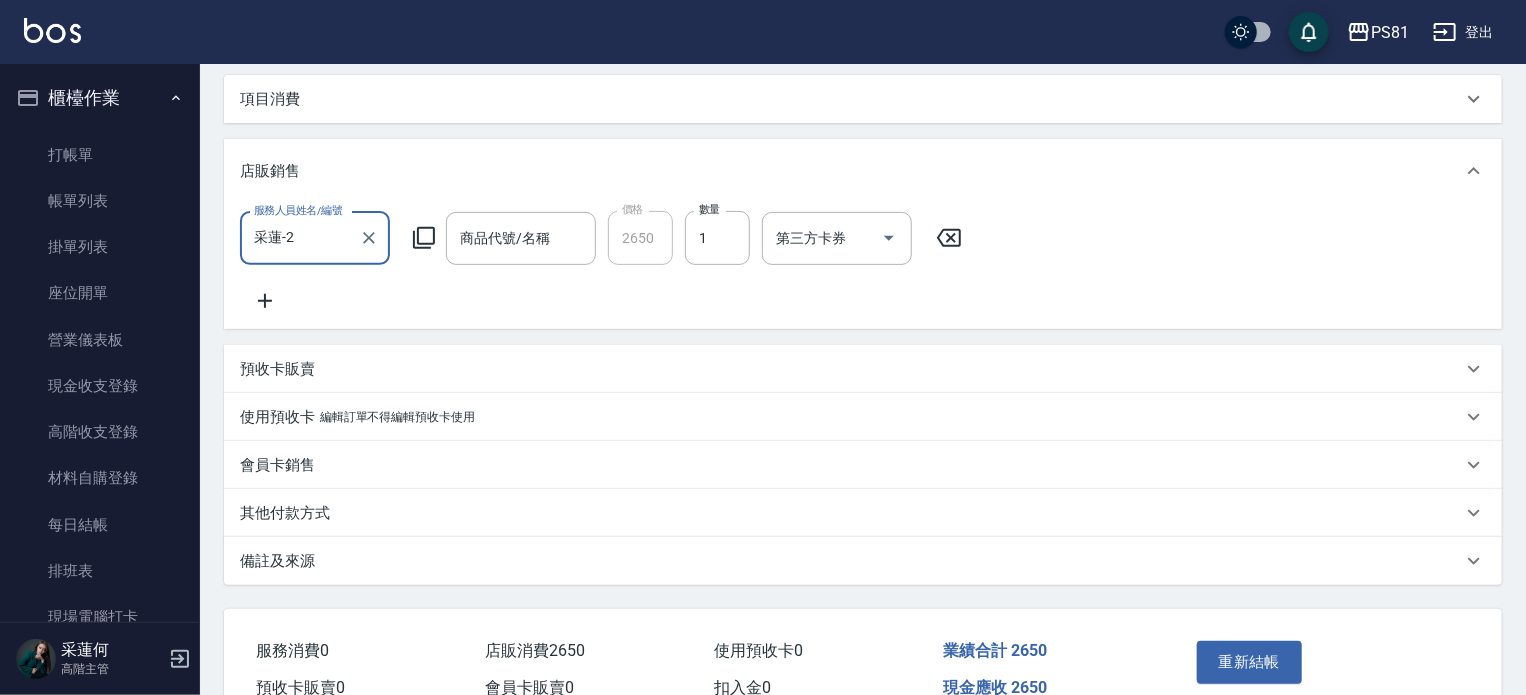 type on "外泌體禮盒組" 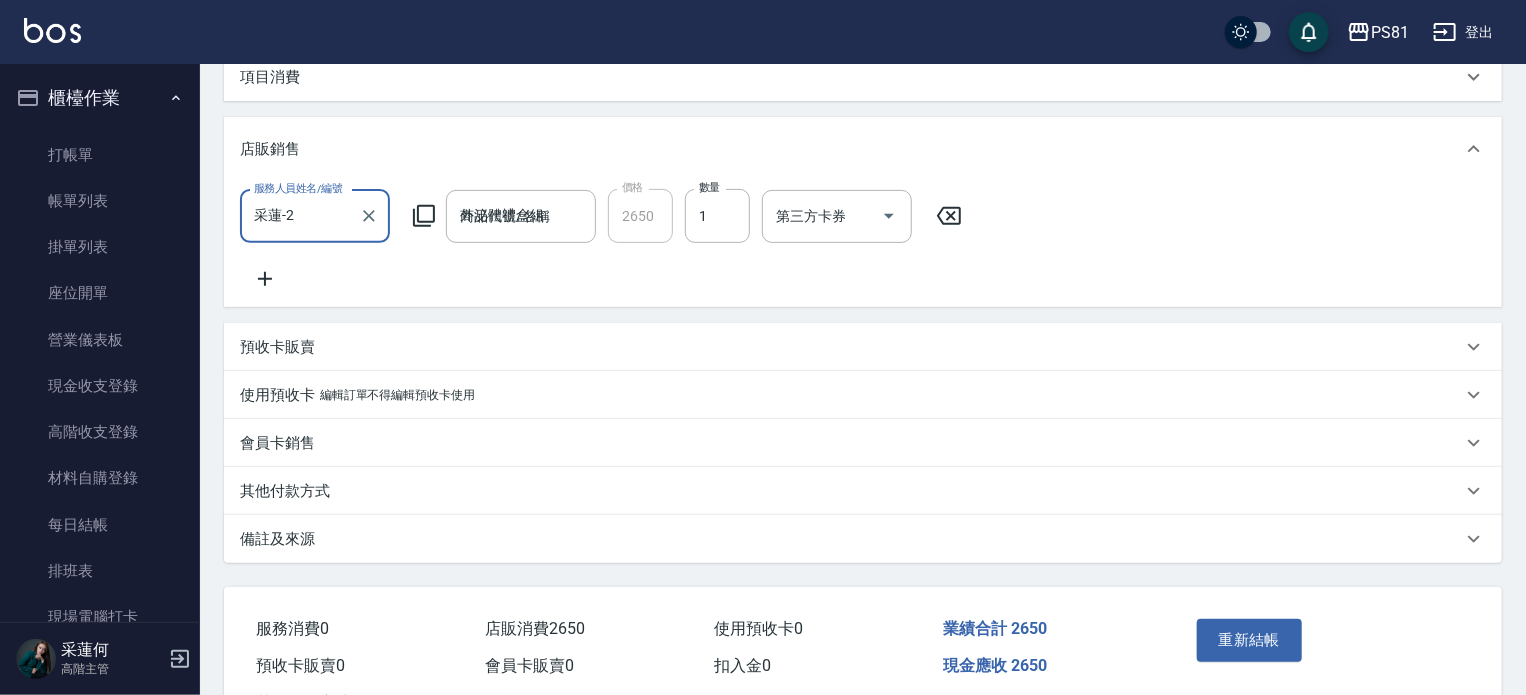 type on "新客人 姓名未設定/釉釉/null" 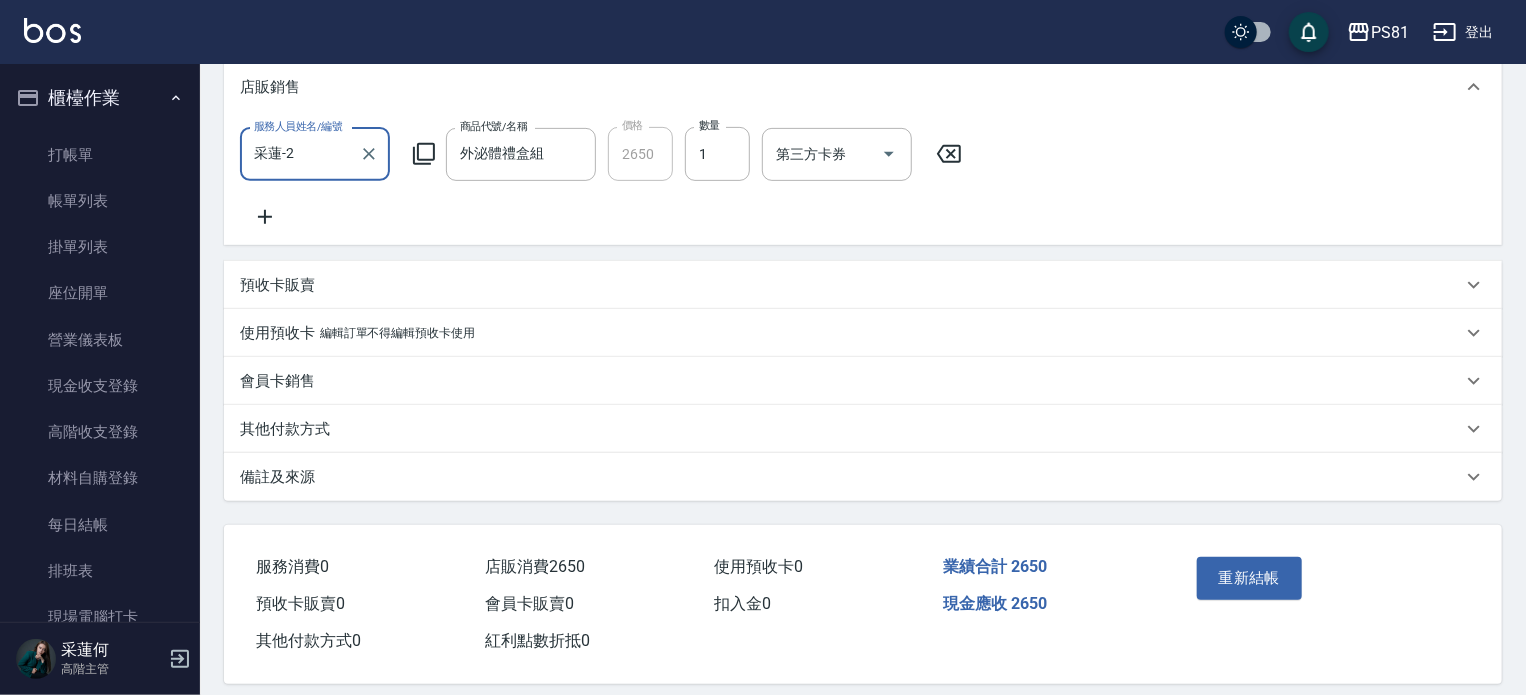 scroll, scrollTop: 372, scrollLeft: 0, axis: vertical 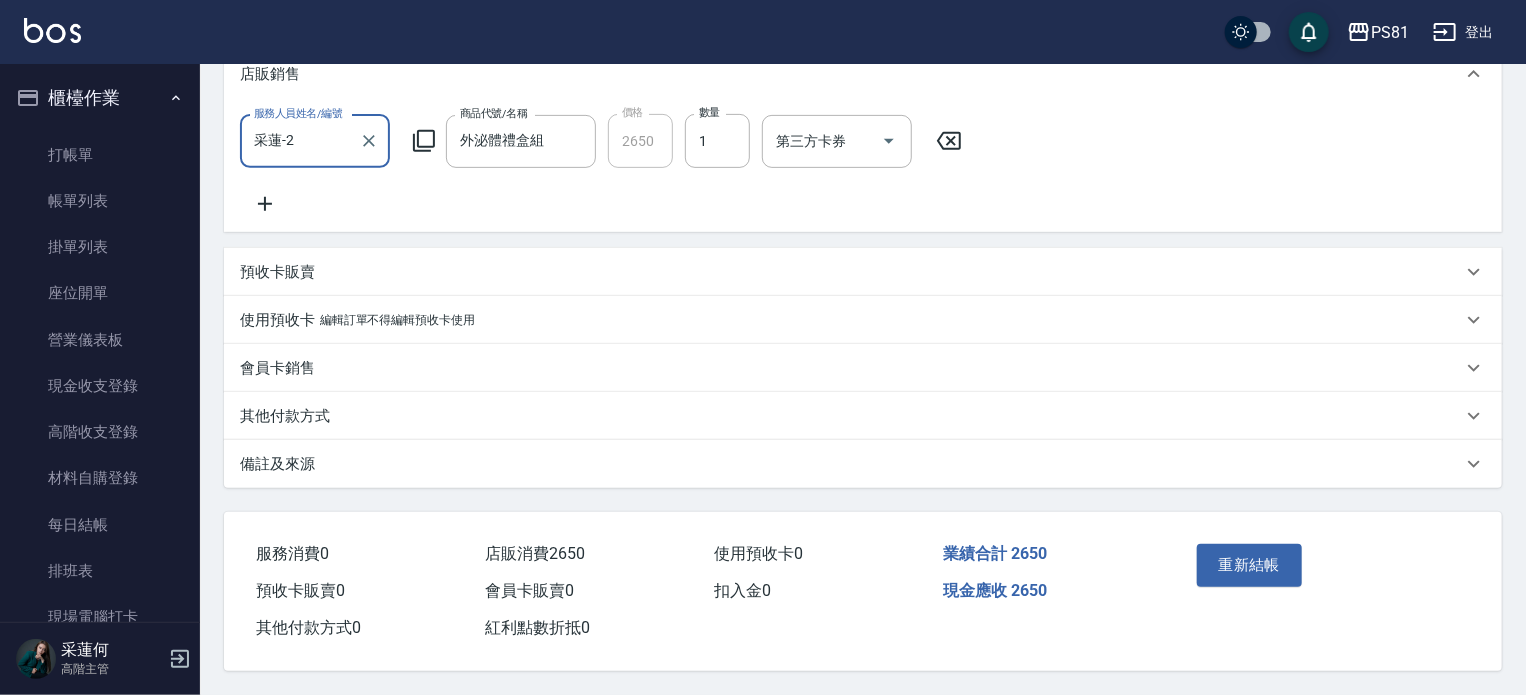 click on "其他付款方式" at bounding box center (851, 416) 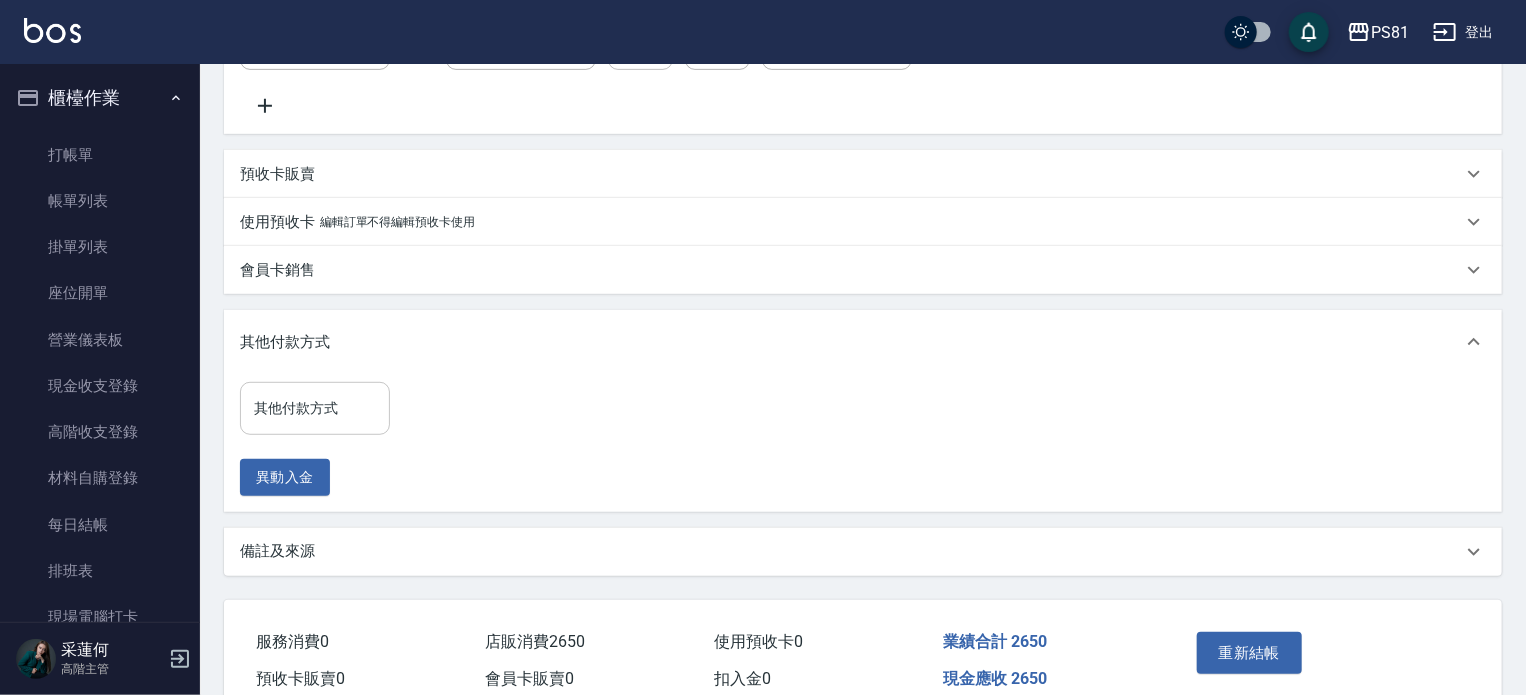 scroll, scrollTop: 557, scrollLeft: 0, axis: vertical 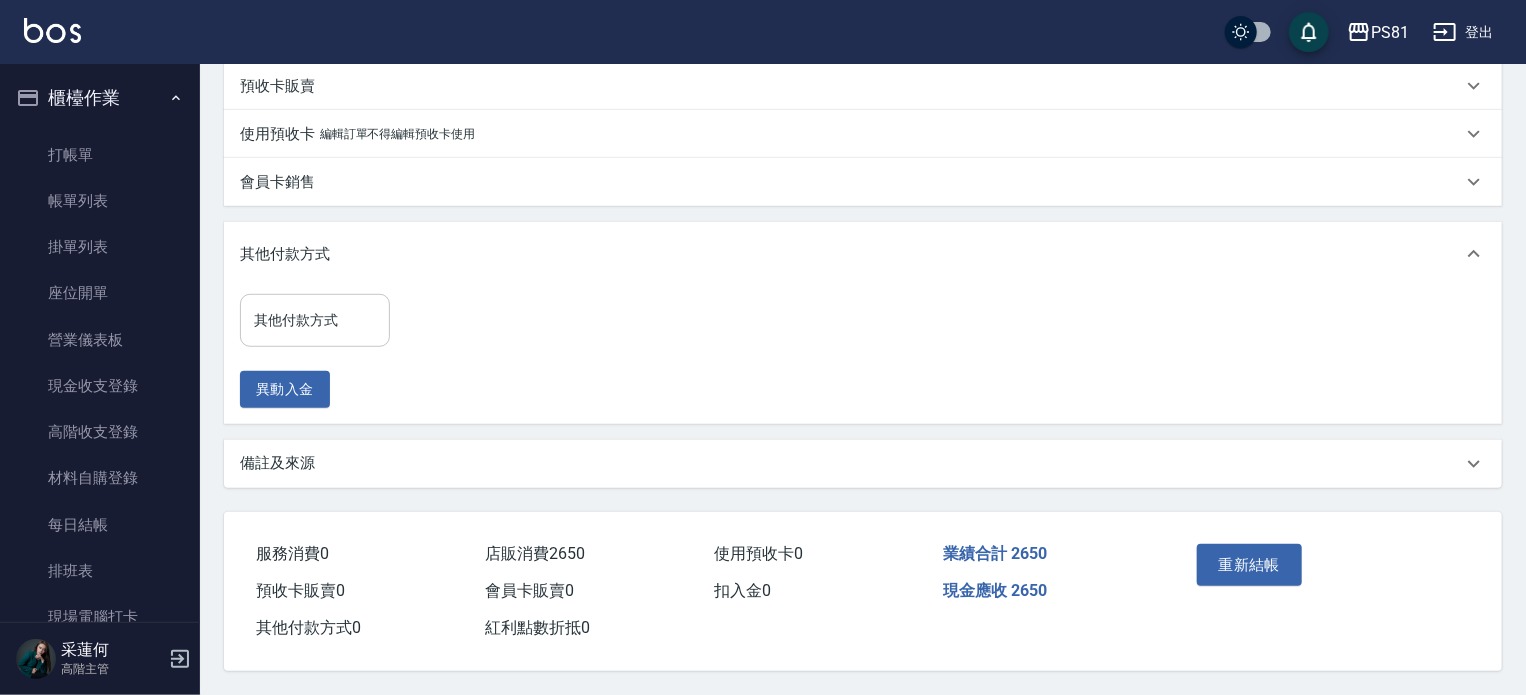 drag, startPoint x: 324, startPoint y: 281, endPoint x: 333, endPoint y: 297, distance: 18.35756 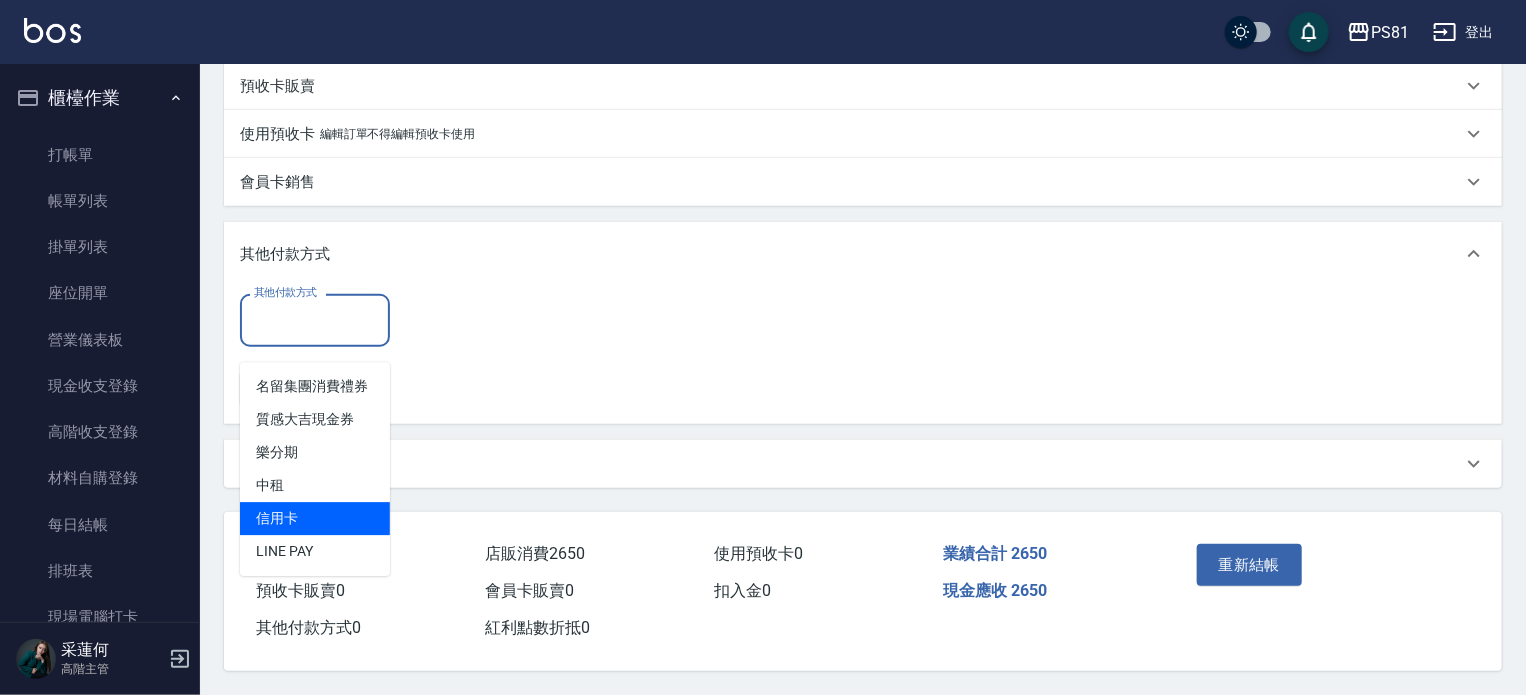 click on "信用卡" at bounding box center [315, 518] 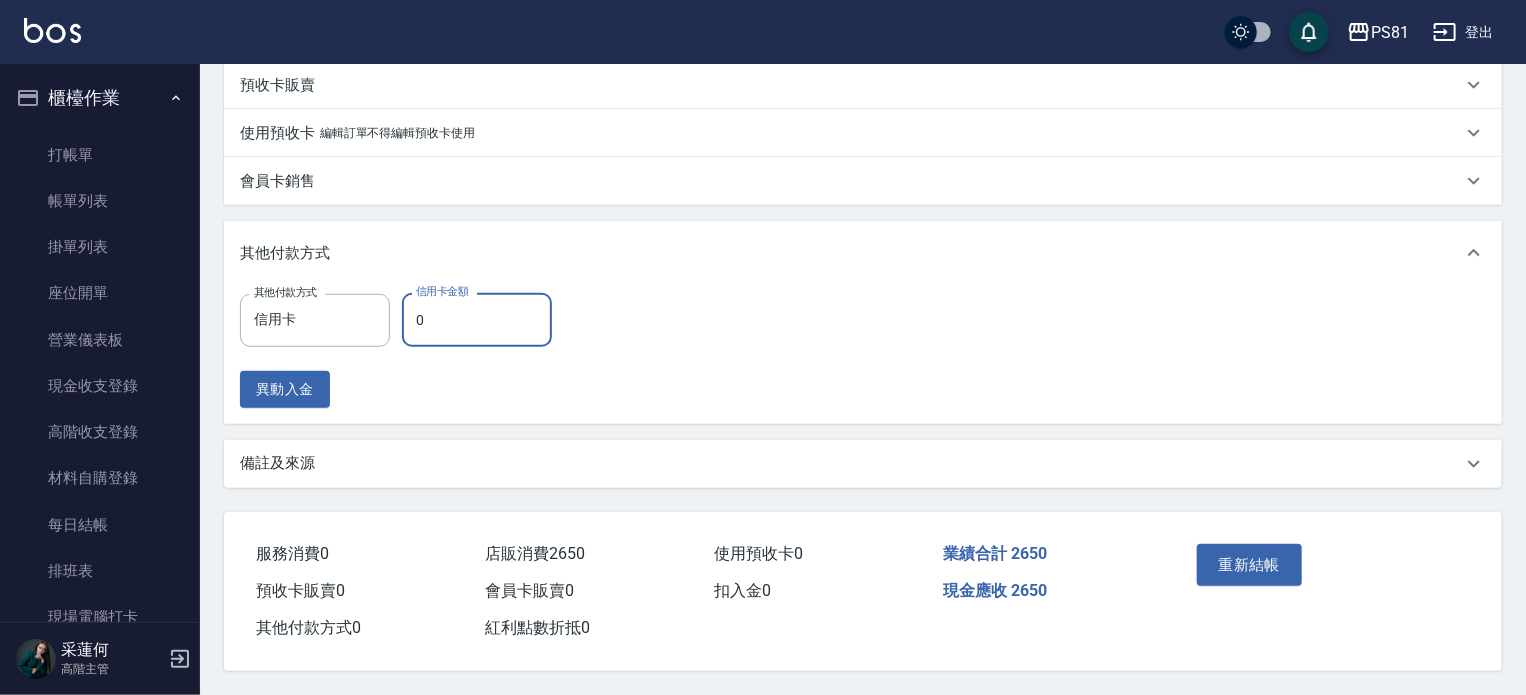 click on "0" at bounding box center (477, 320) 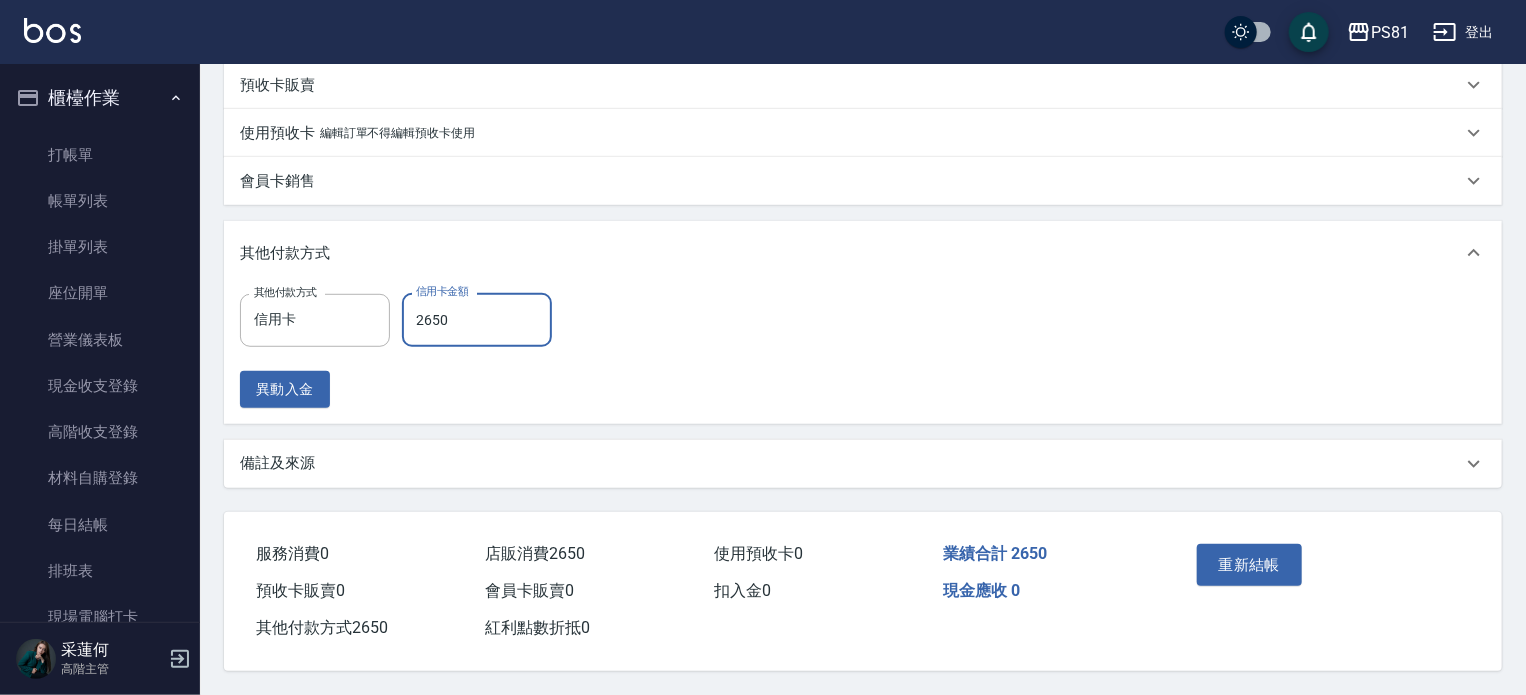 type on "2650" 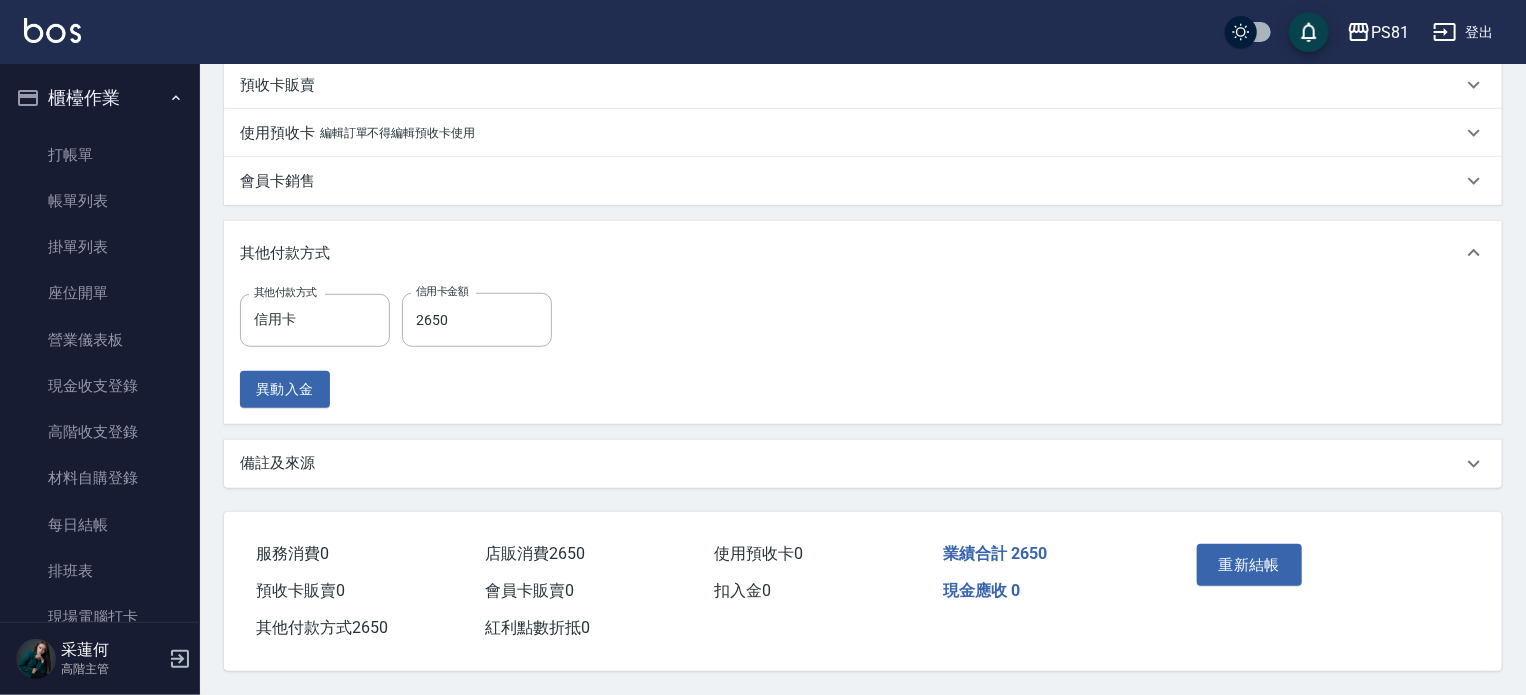 click on "其他付款方式 信用卡 其他付款方式 信用卡金額 2650 信用卡金額 異動入金" at bounding box center [402, 350] 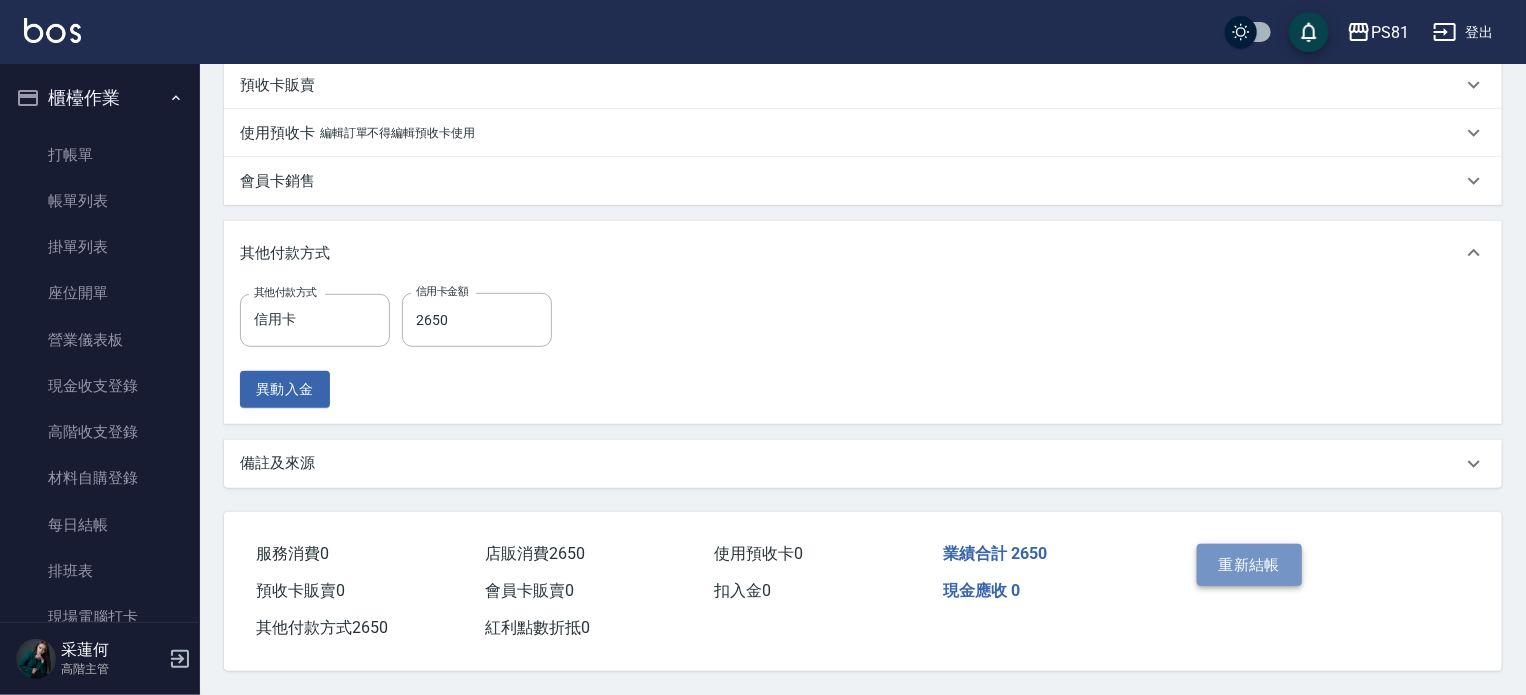 click on "重新結帳" at bounding box center (1250, 565) 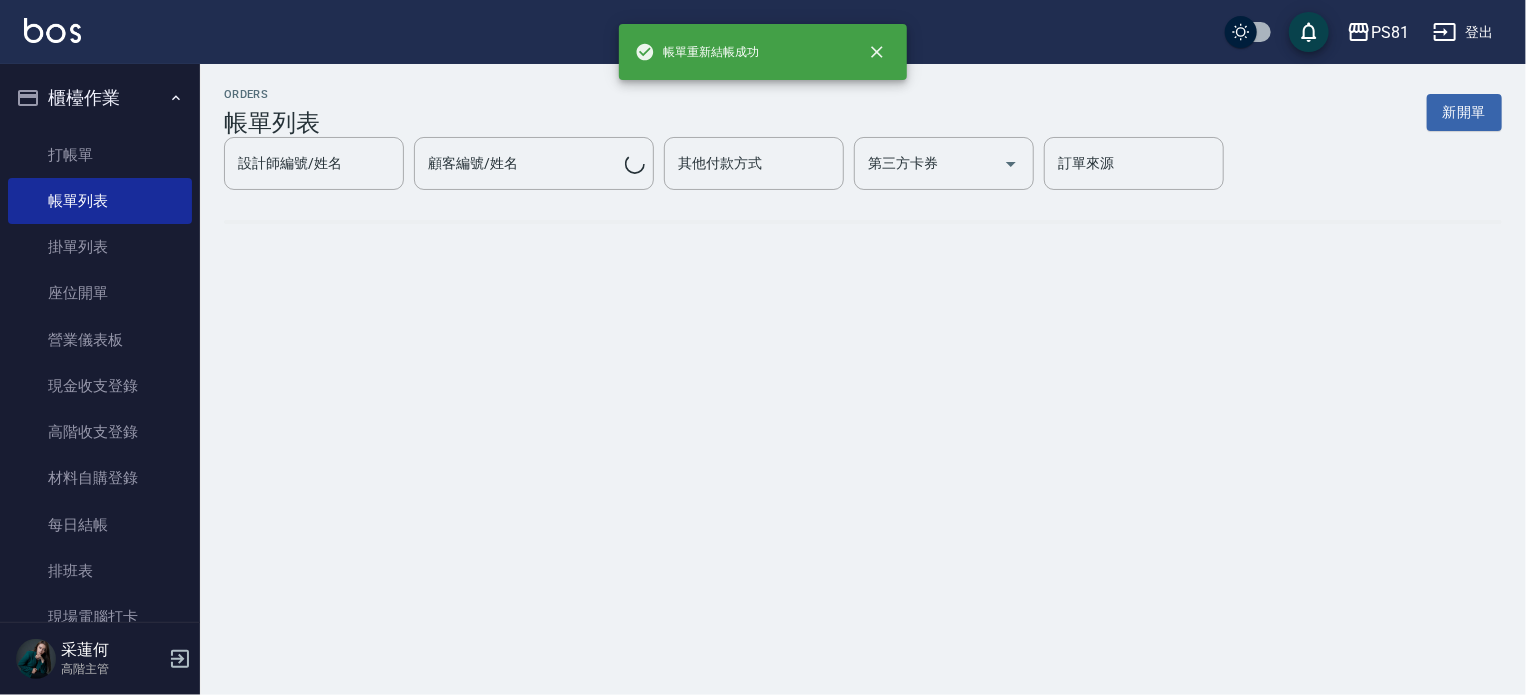 scroll, scrollTop: 0, scrollLeft: 0, axis: both 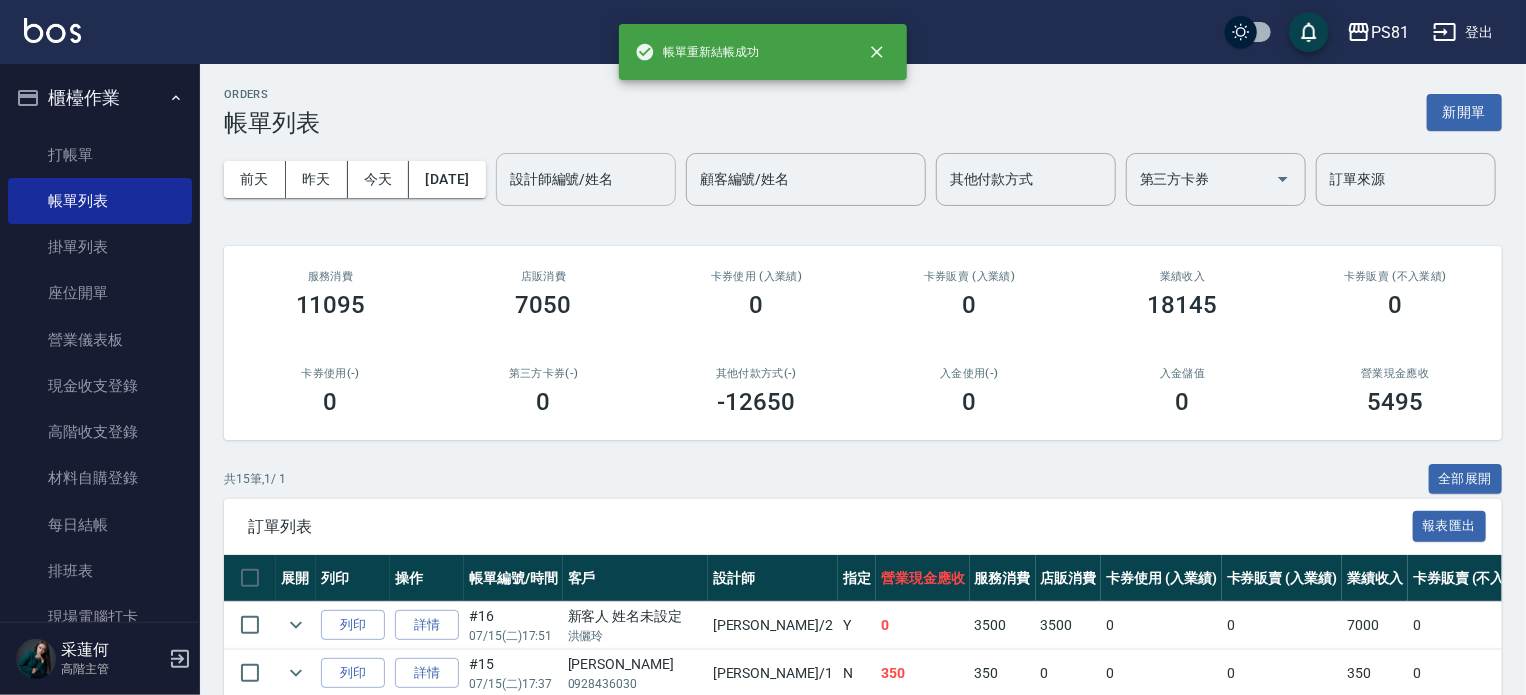 click on "設計師編號/姓名" at bounding box center [586, 179] 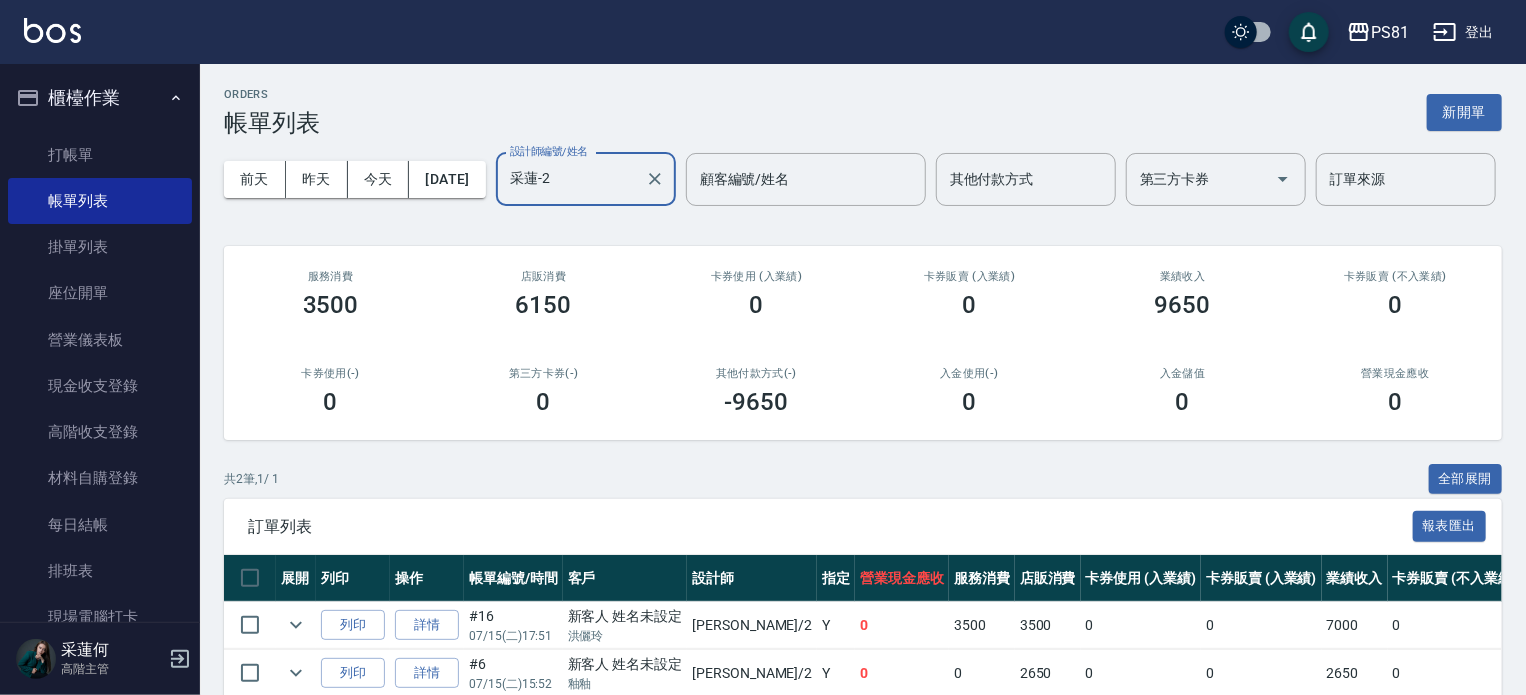 type on "采蓮-2" 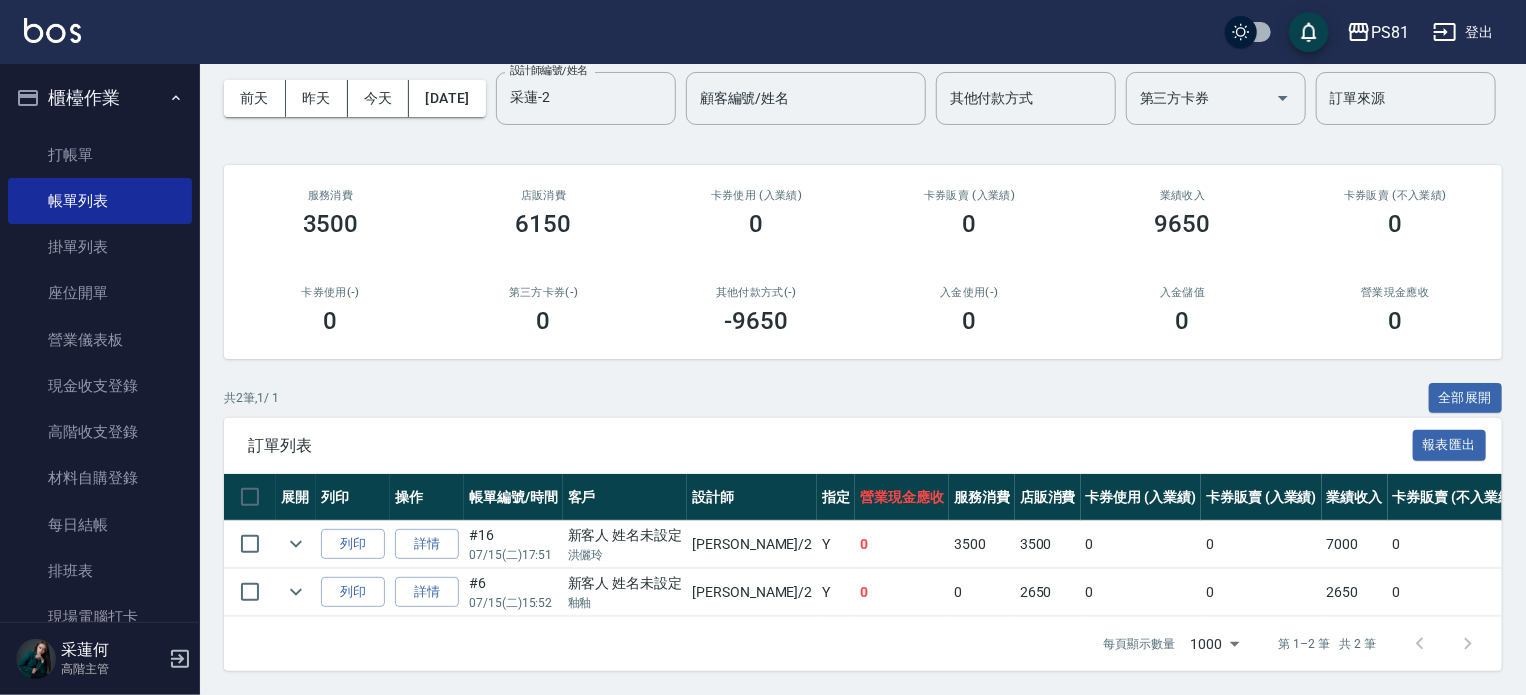 scroll, scrollTop: 158, scrollLeft: 0, axis: vertical 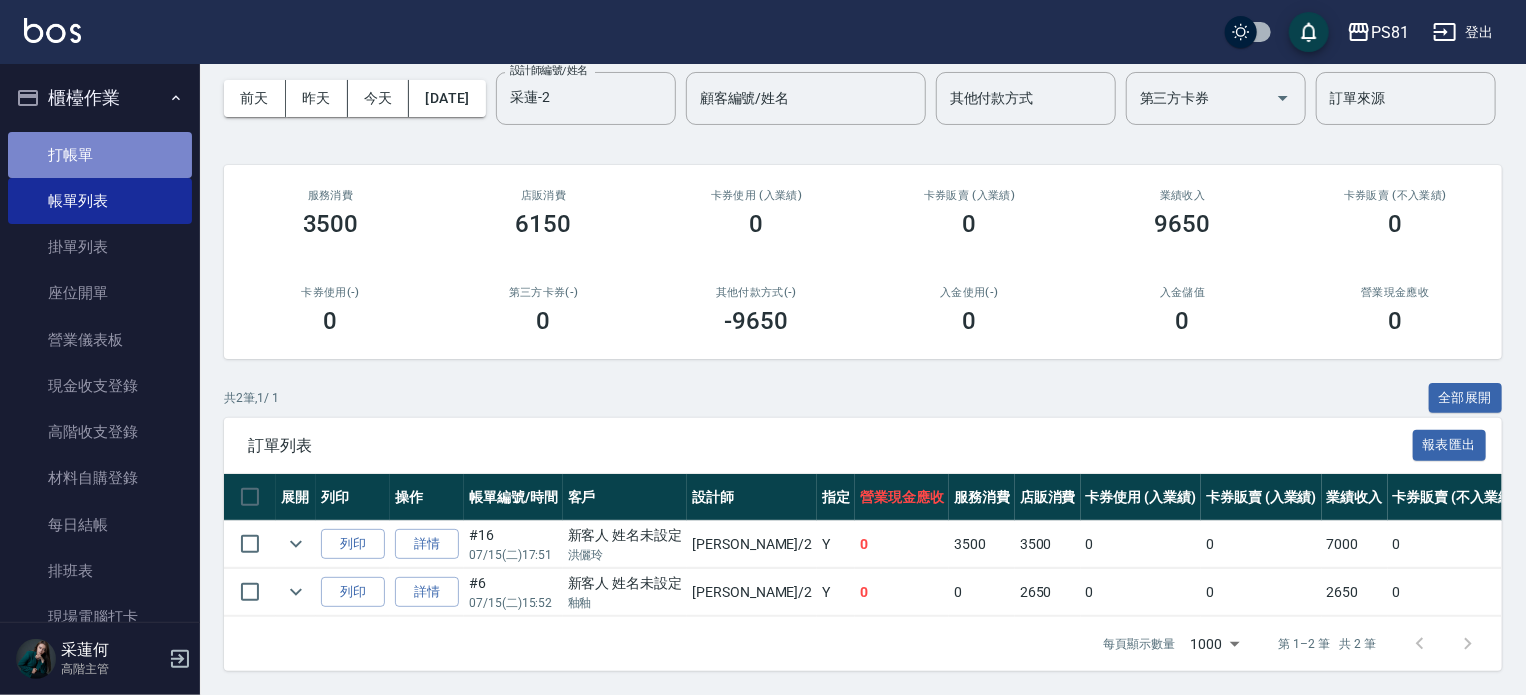 click on "打帳單" at bounding box center [100, 155] 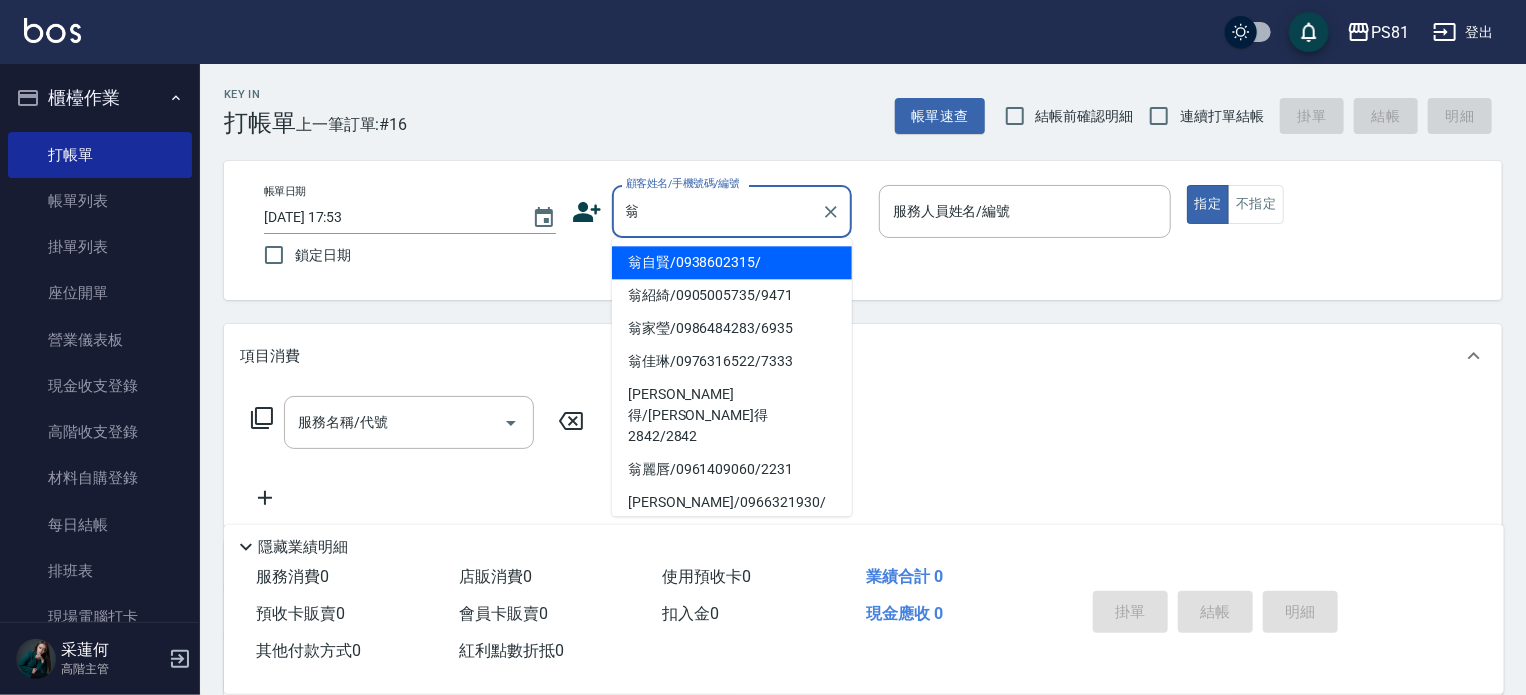 click on "翁自賢/0938602315/" at bounding box center [732, 262] 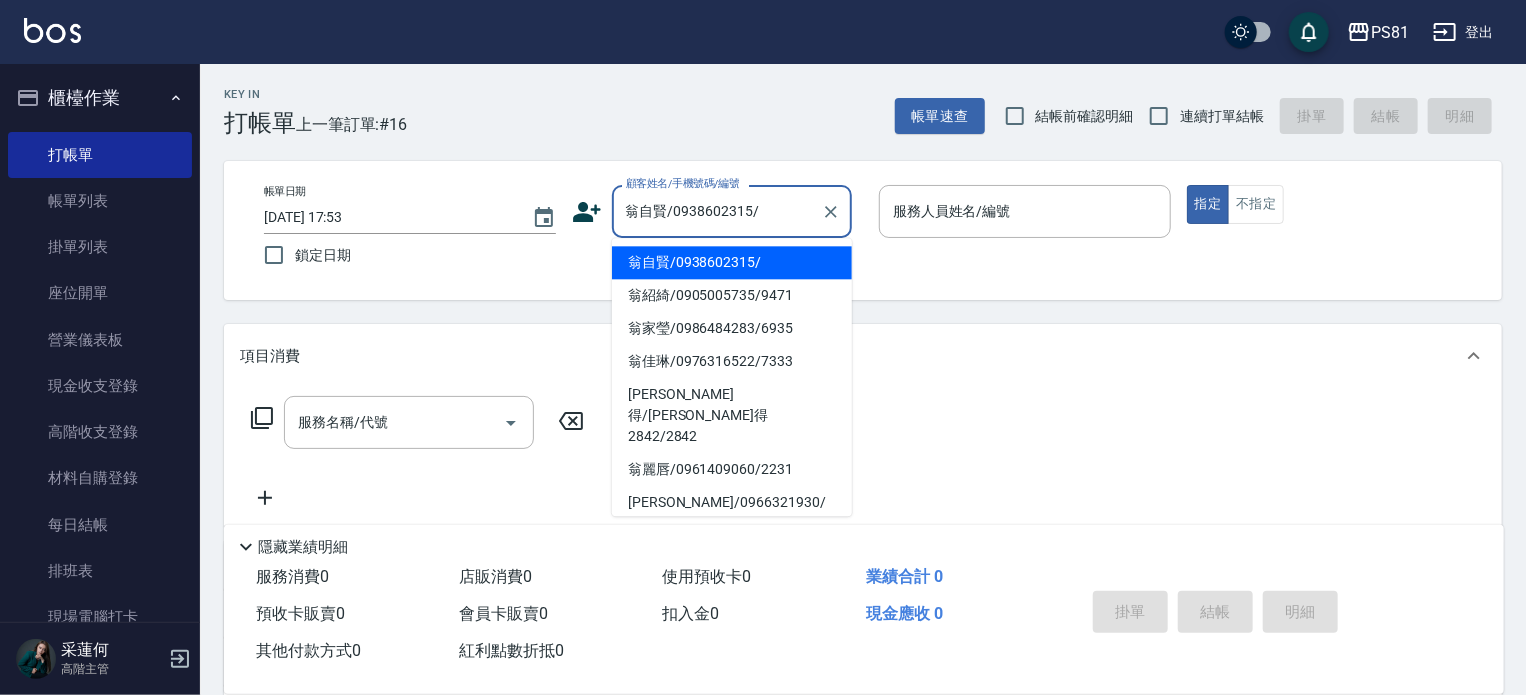 type on "小芸-8" 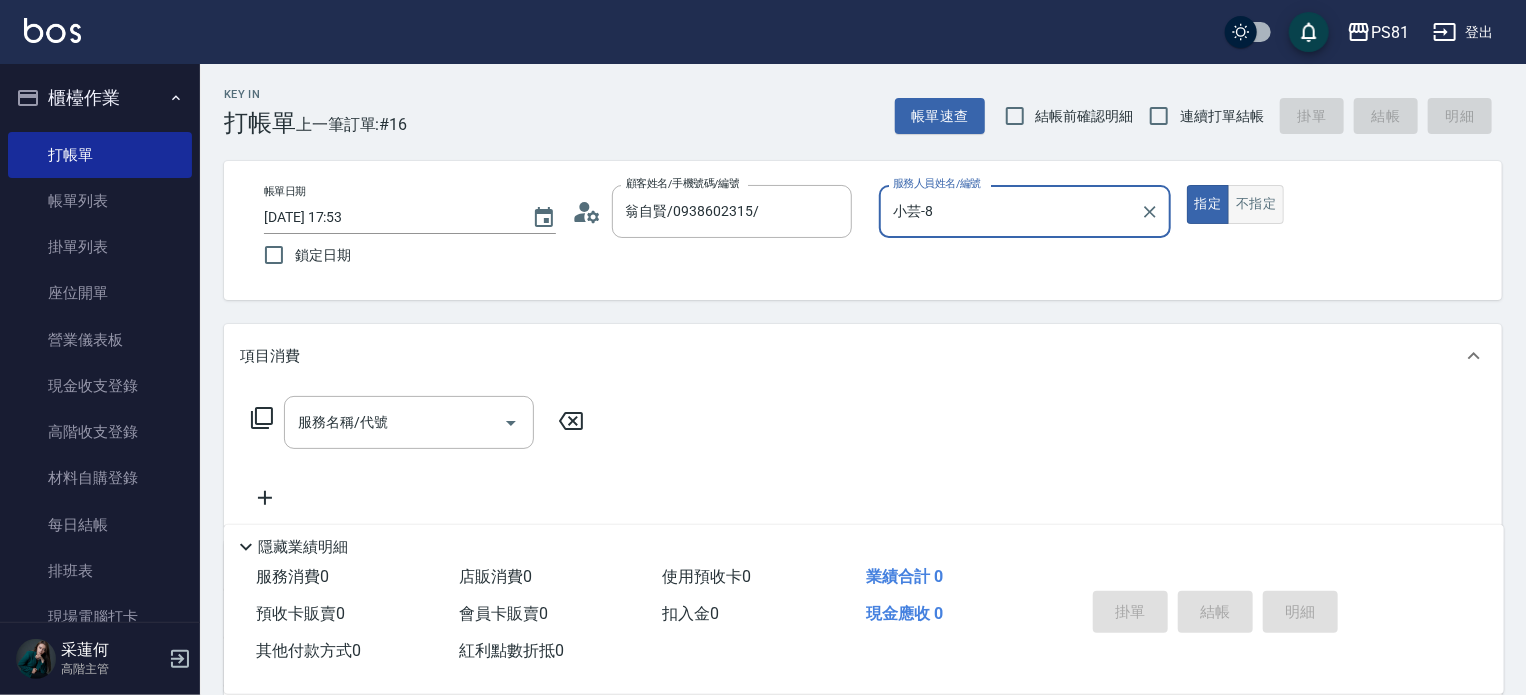 click on "不指定" at bounding box center [1256, 204] 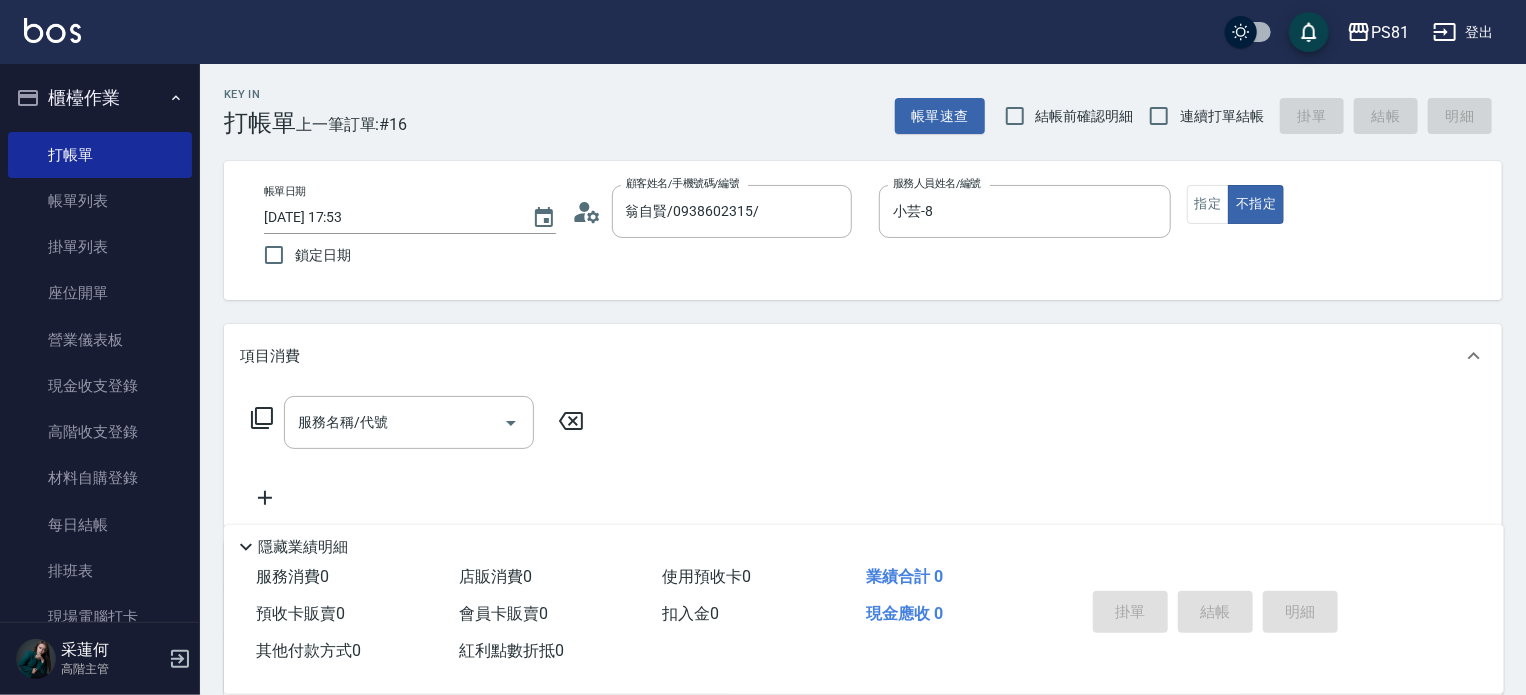 click on "服務名稱/代號 服務名稱/代號" at bounding box center [418, 453] 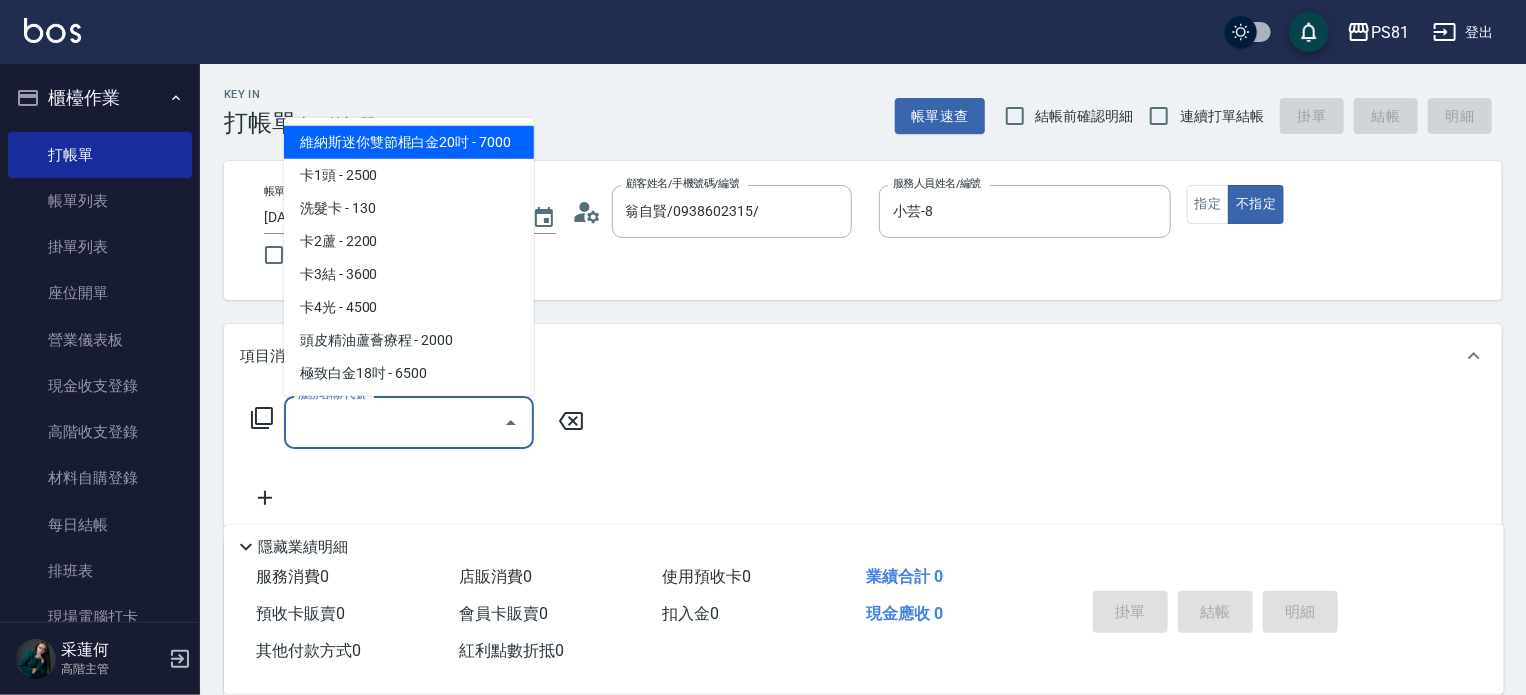 click on "服務名稱/代號" at bounding box center [394, 422] 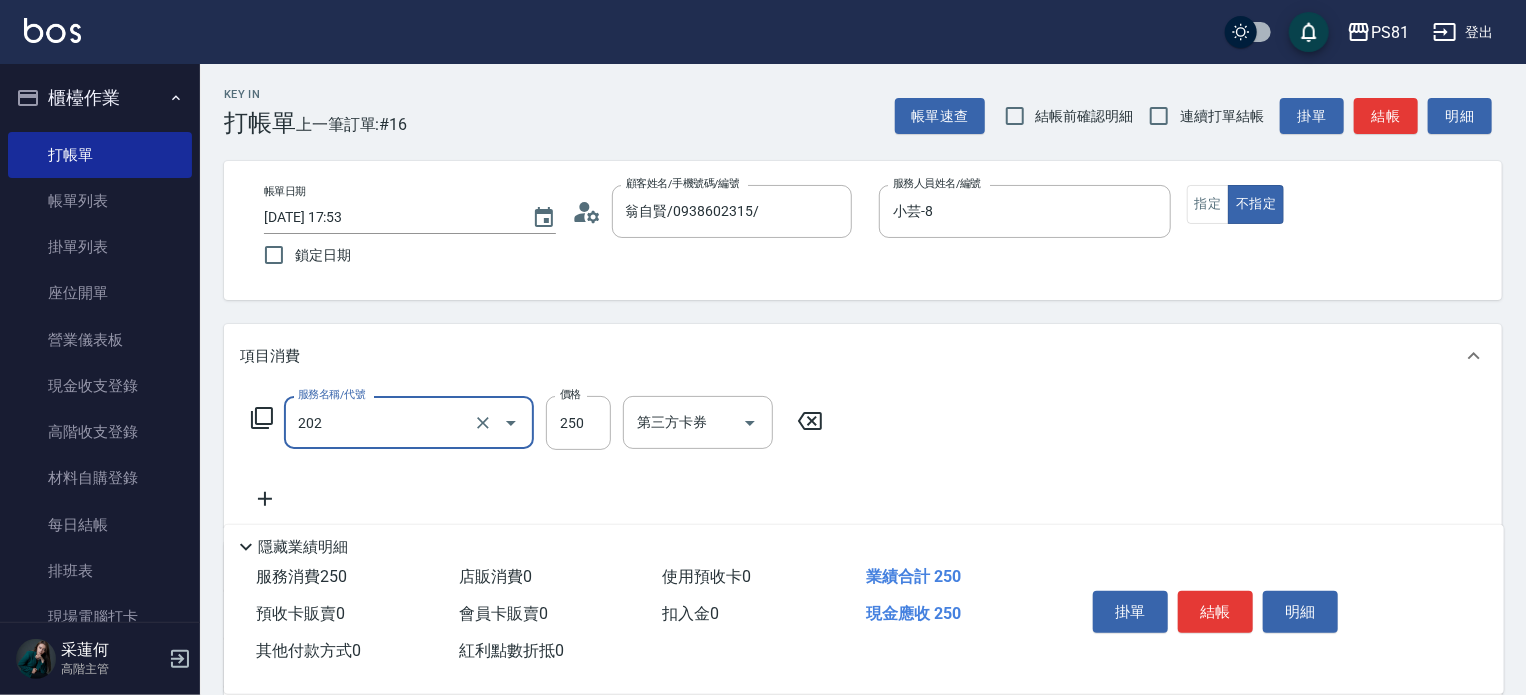 type on "單剪250(202)" 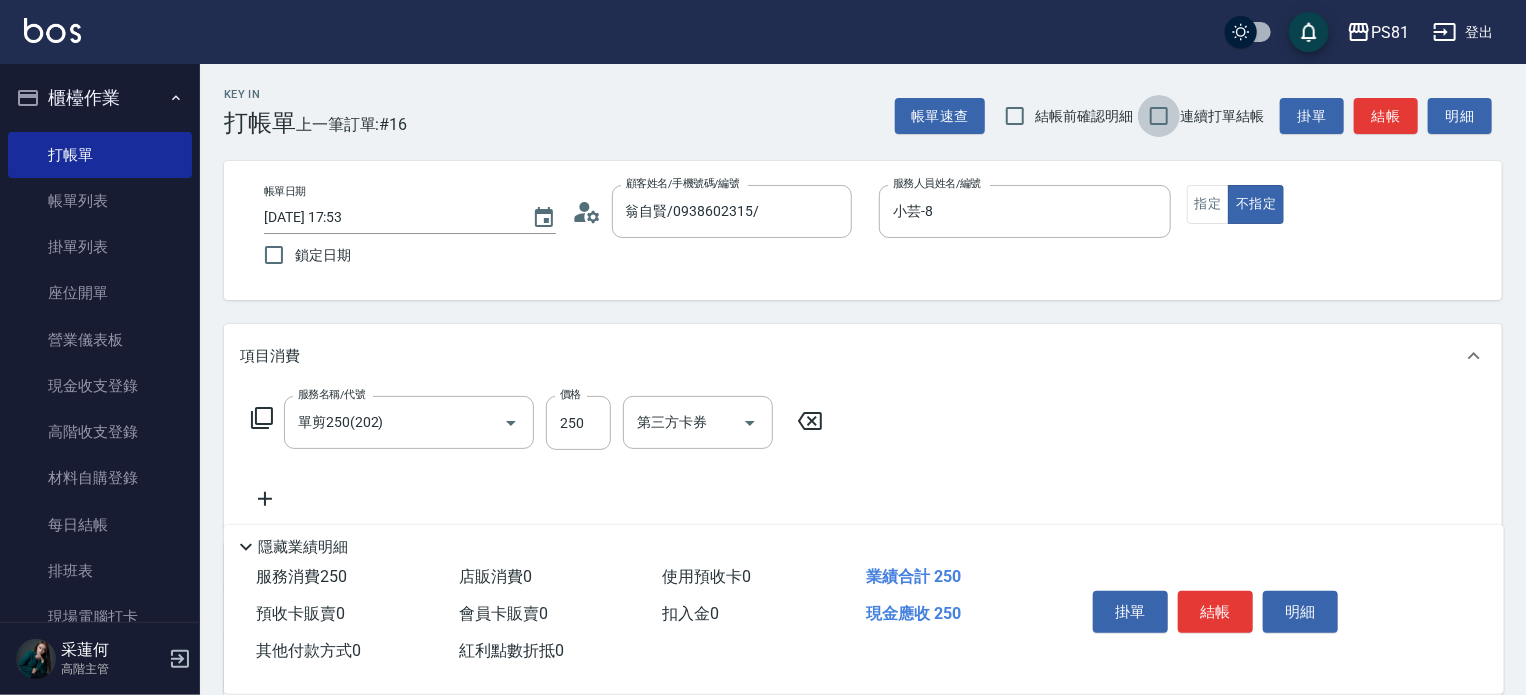 drag, startPoint x: 1152, startPoint y: 119, endPoint x: 1148, endPoint y: 263, distance: 144.05554 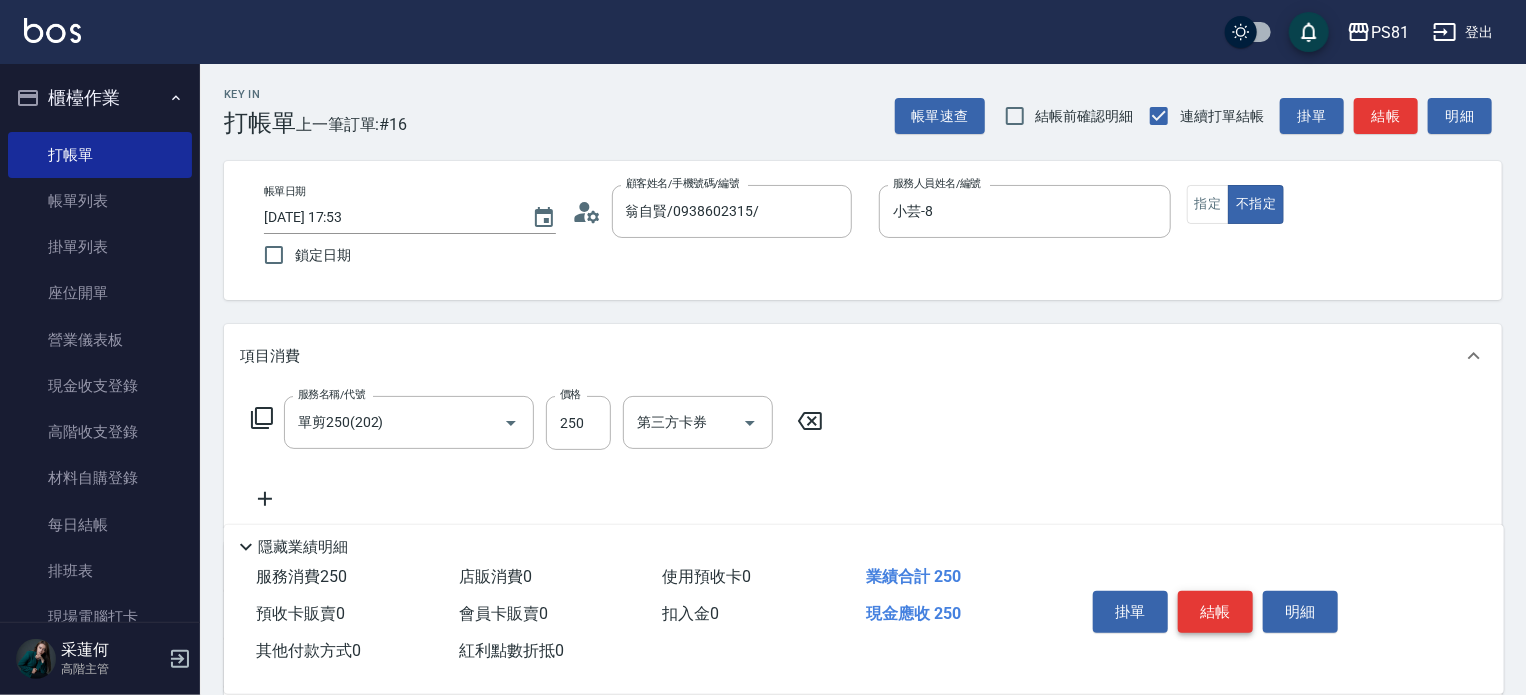 click on "結帳" at bounding box center (1215, 612) 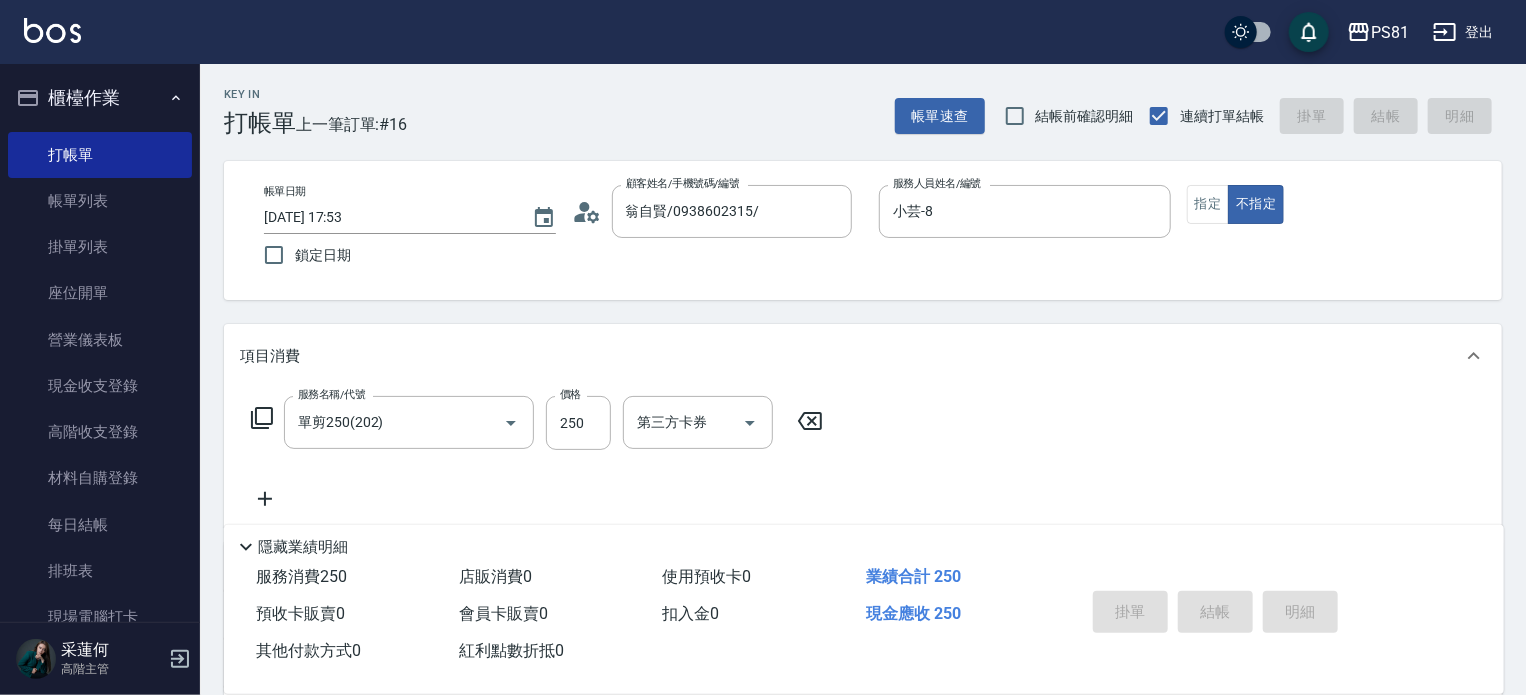 type on "[DATE] 17:57" 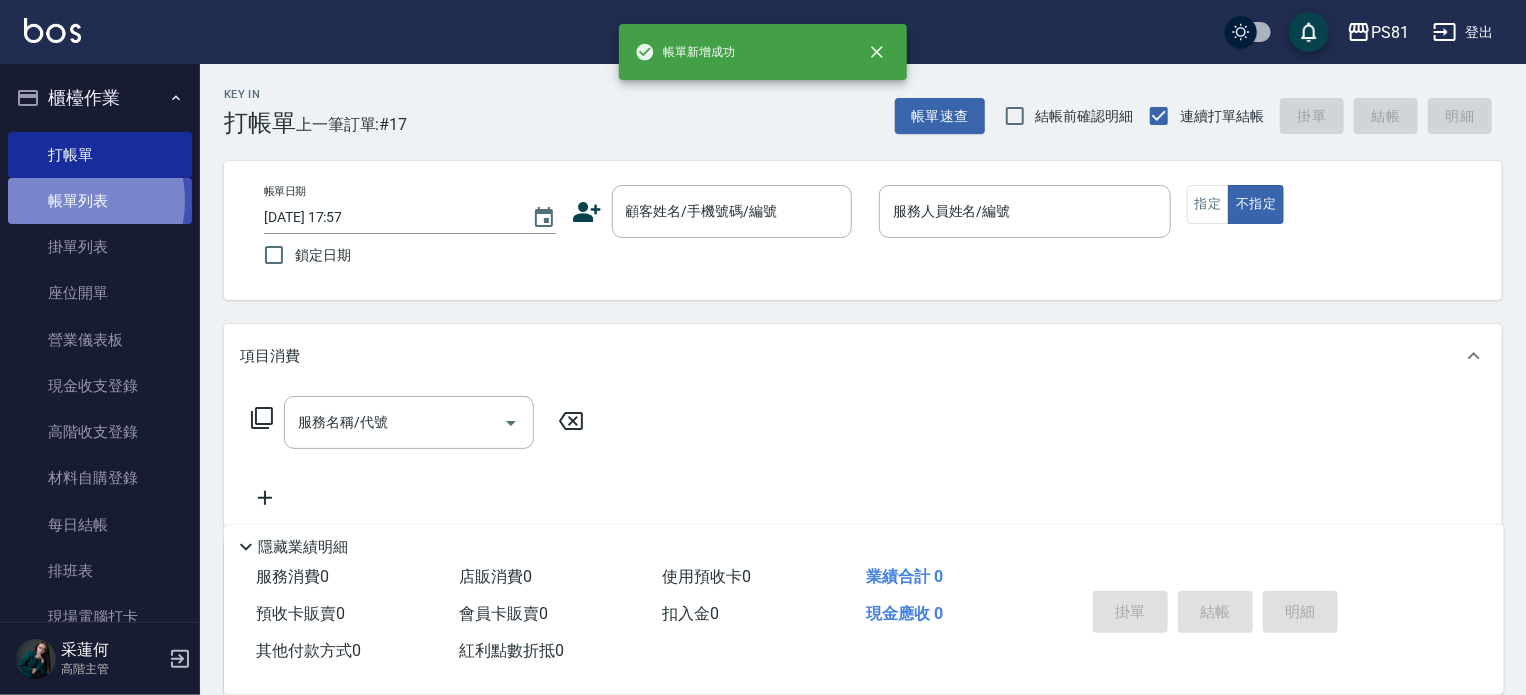 click on "帳單列表" at bounding box center [100, 201] 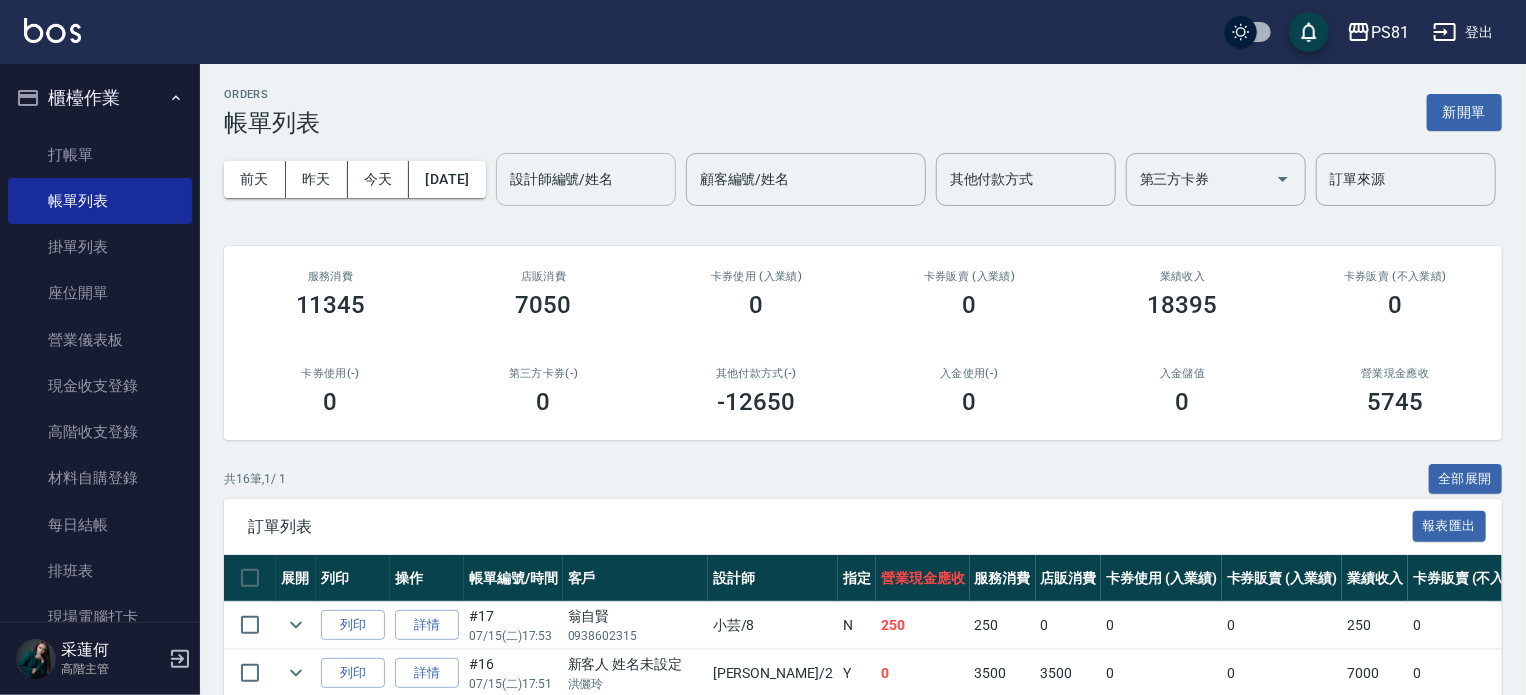click on "設計師編號/姓名" at bounding box center [586, 179] 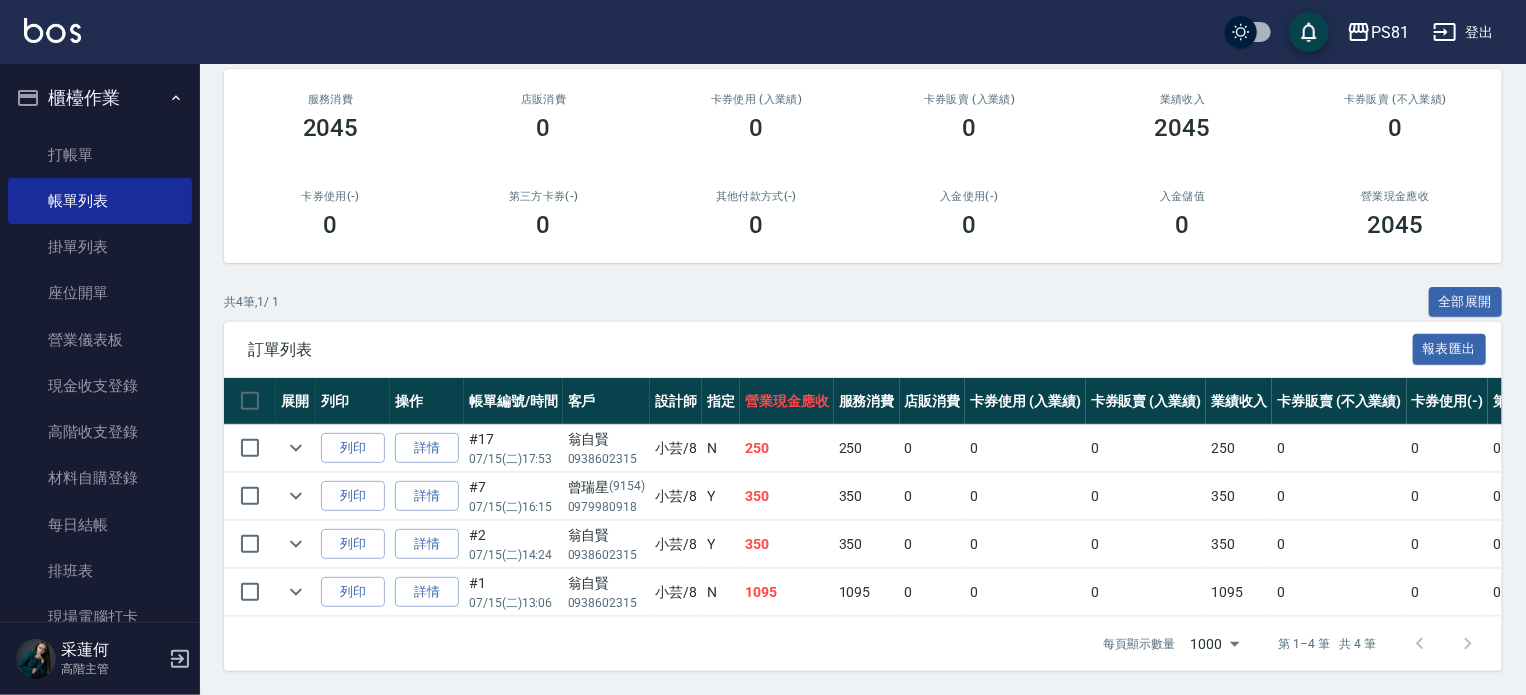 scroll, scrollTop: 253, scrollLeft: 0, axis: vertical 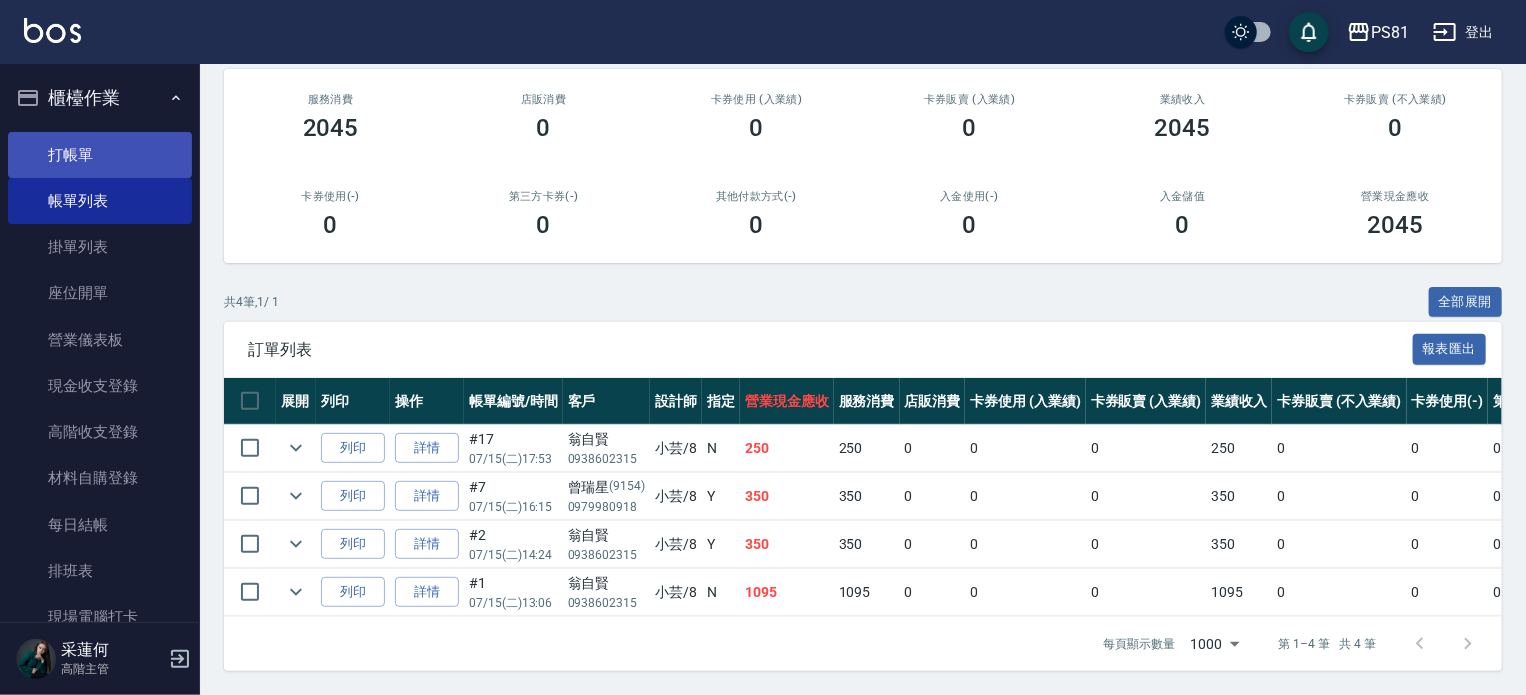 type on "小芸-8" 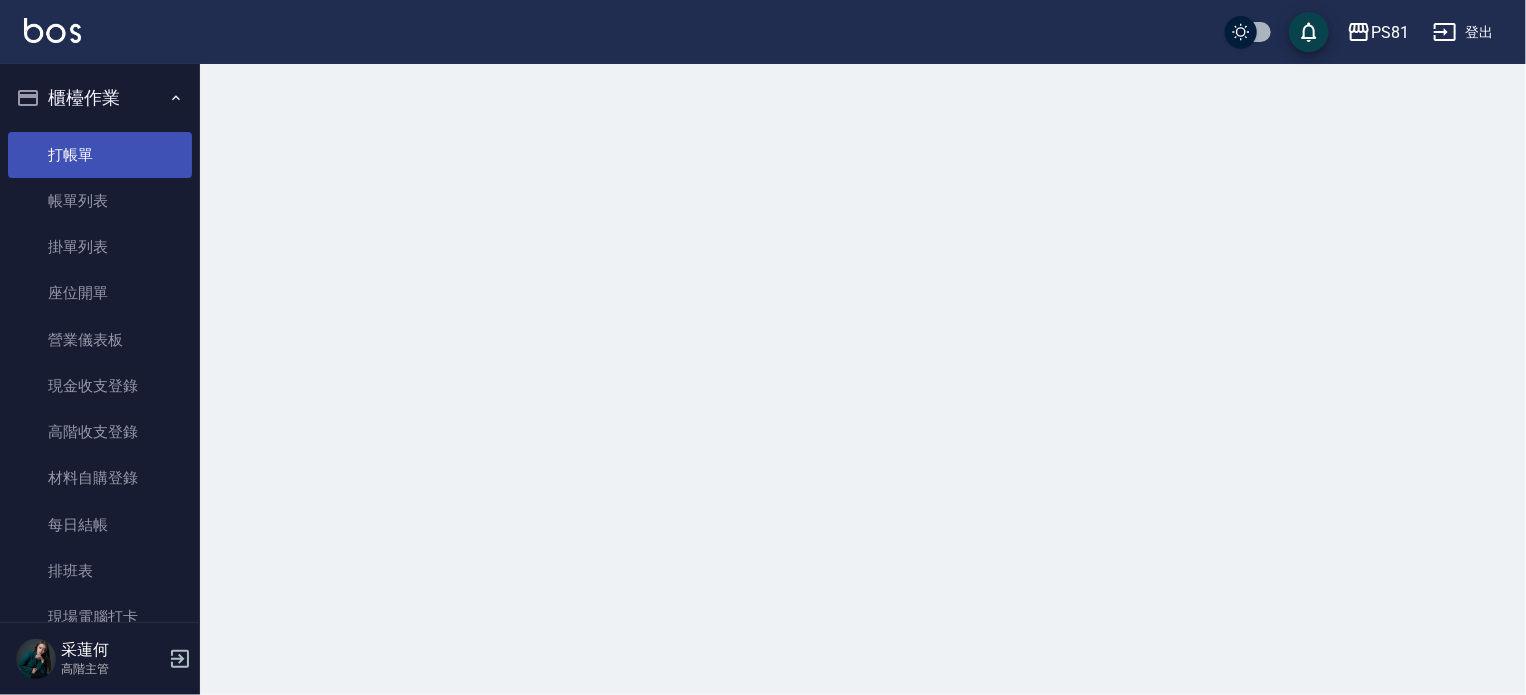 scroll, scrollTop: 0, scrollLeft: 0, axis: both 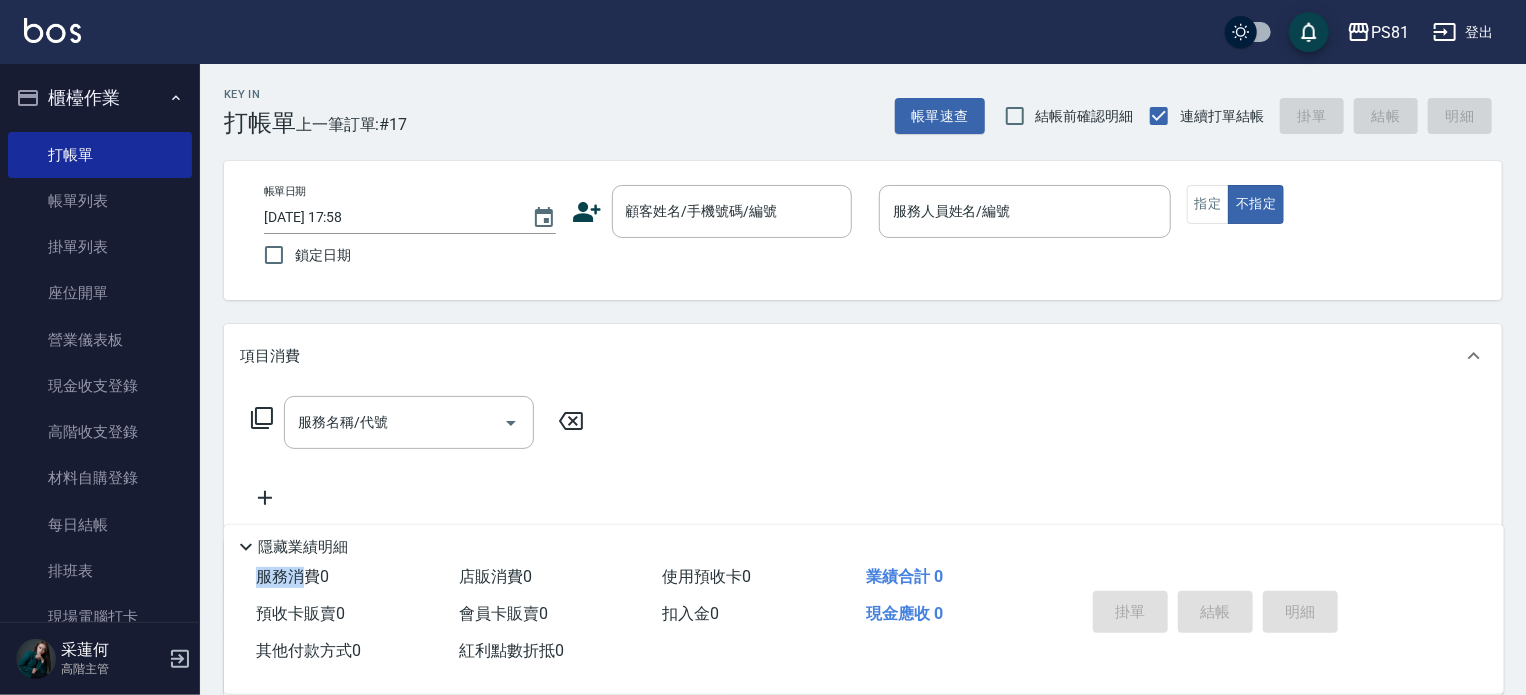 drag, startPoint x: 363, startPoint y: 576, endPoint x: 339, endPoint y: 505, distance: 74.94665 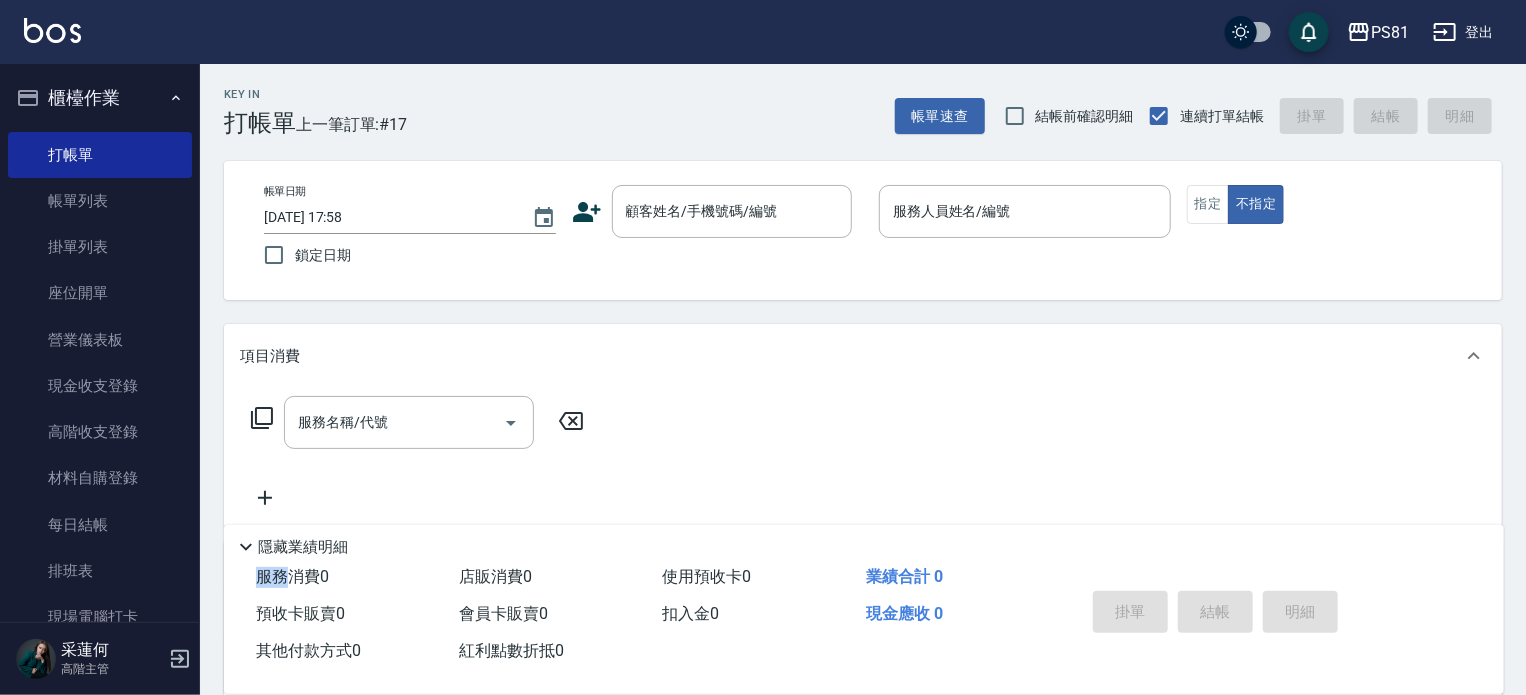 drag, startPoint x: 334, startPoint y: 611, endPoint x: 317, endPoint y: 623, distance: 20.808653 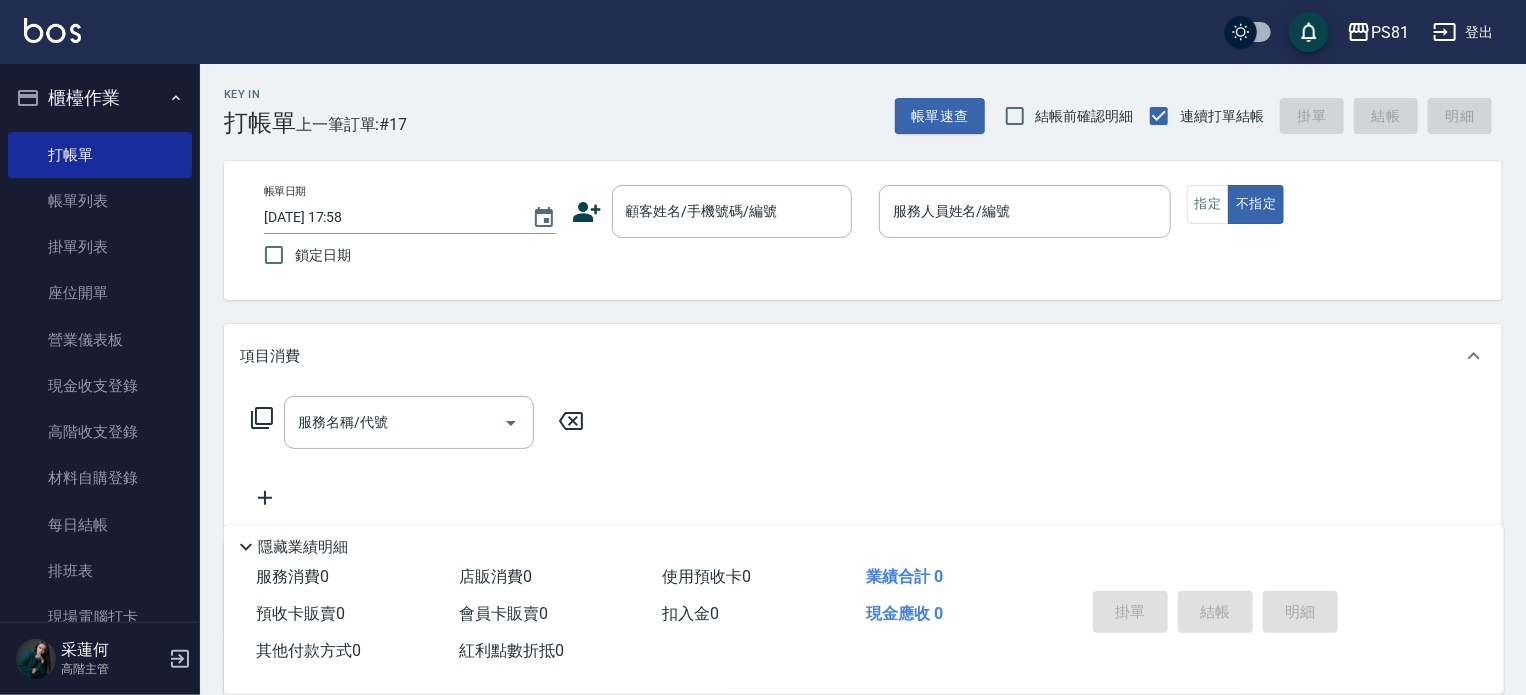 drag, startPoint x: 317, startPoint y: 623, endPoint x: 304, endPoint y: 693, distance: 71.19691 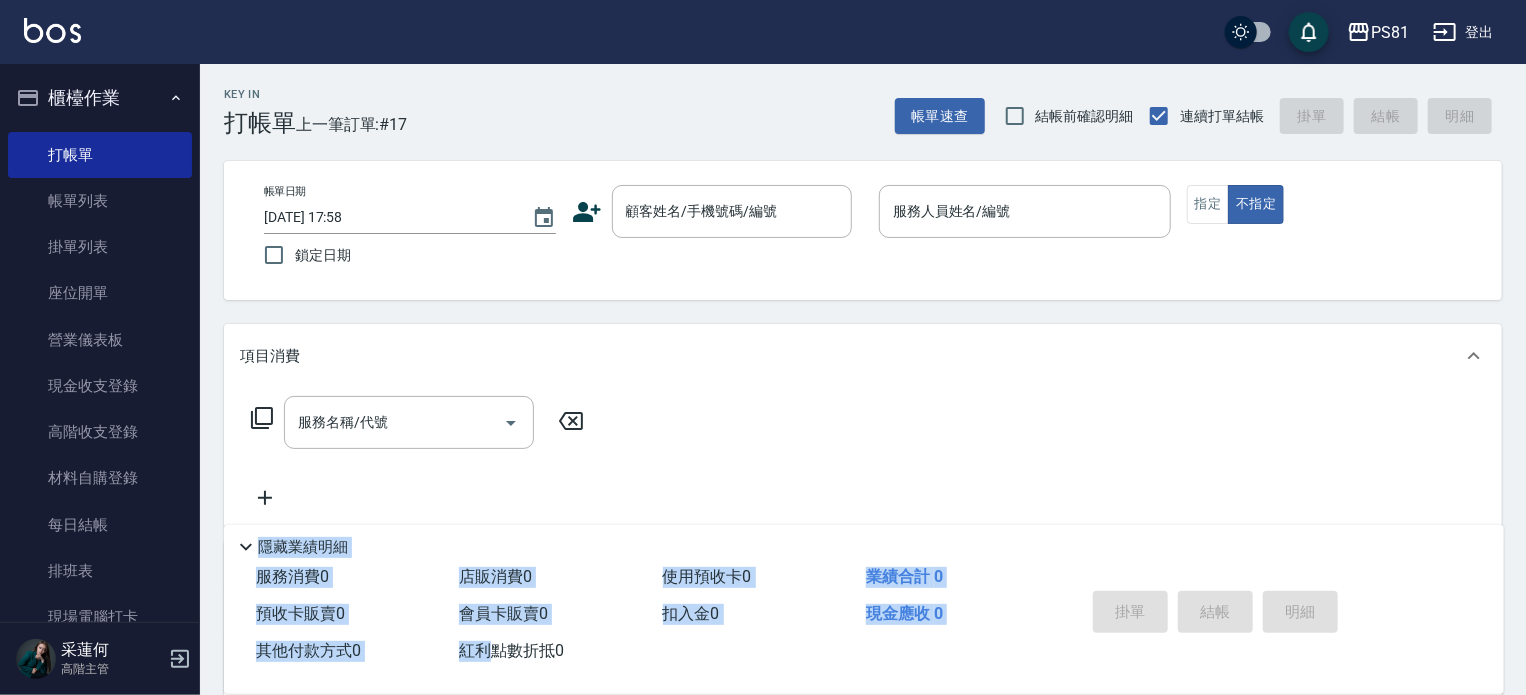 scroll, scrollTop: 276, scrollLeft: 0, axis: vertical 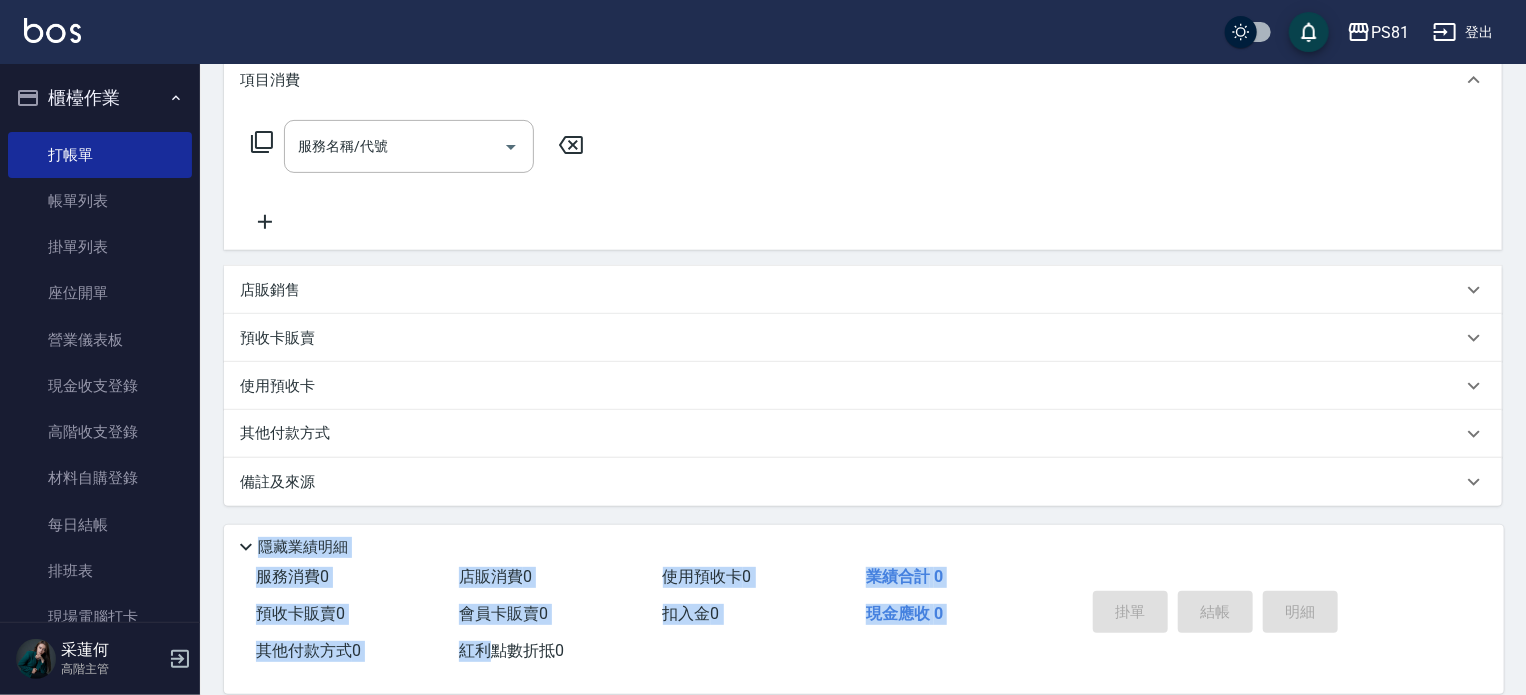 drag, startPoint x: 500, startPoint y: 742, endPoint x: 483, endPoint y: 742, distance: 17 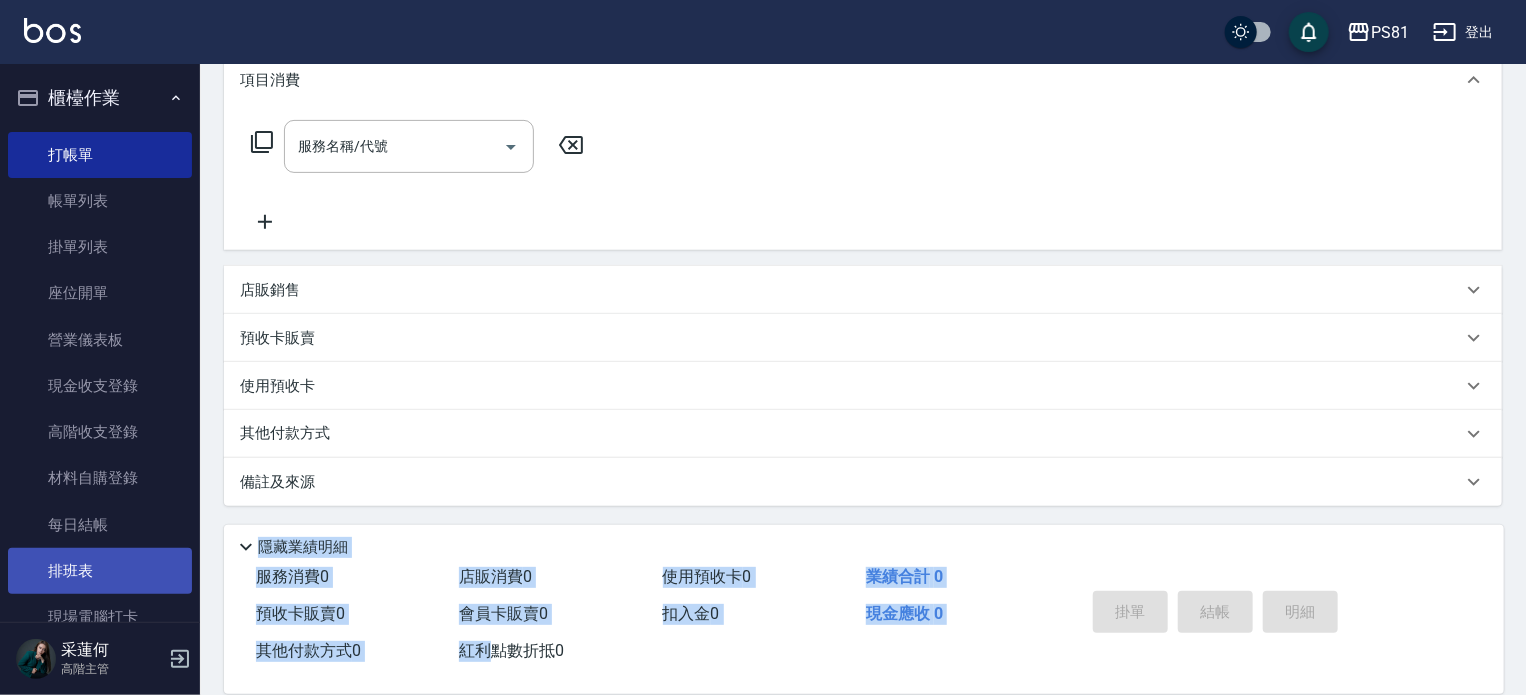 click on "排班表" at bounding box center (100, 571) 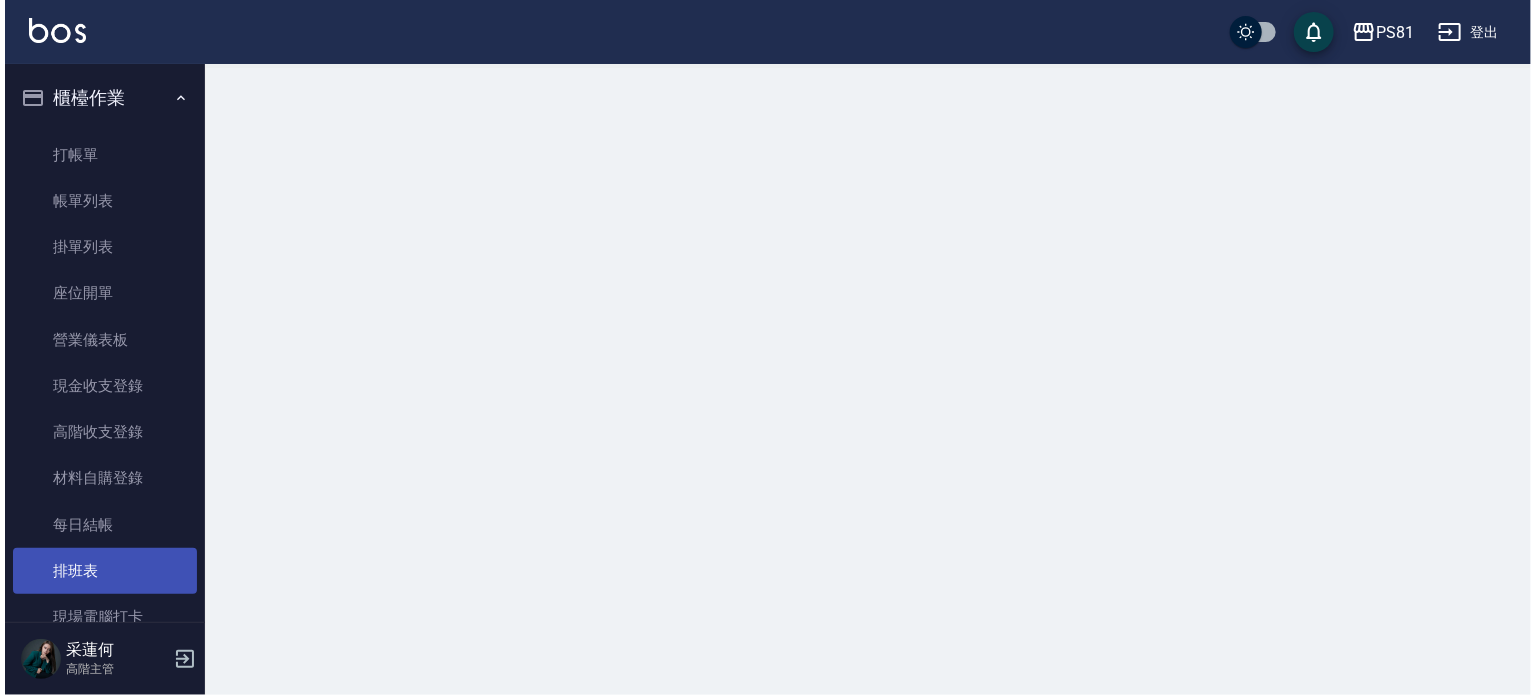 scroll, scrollTop: 0, scrollLeft: 0, axis: both 